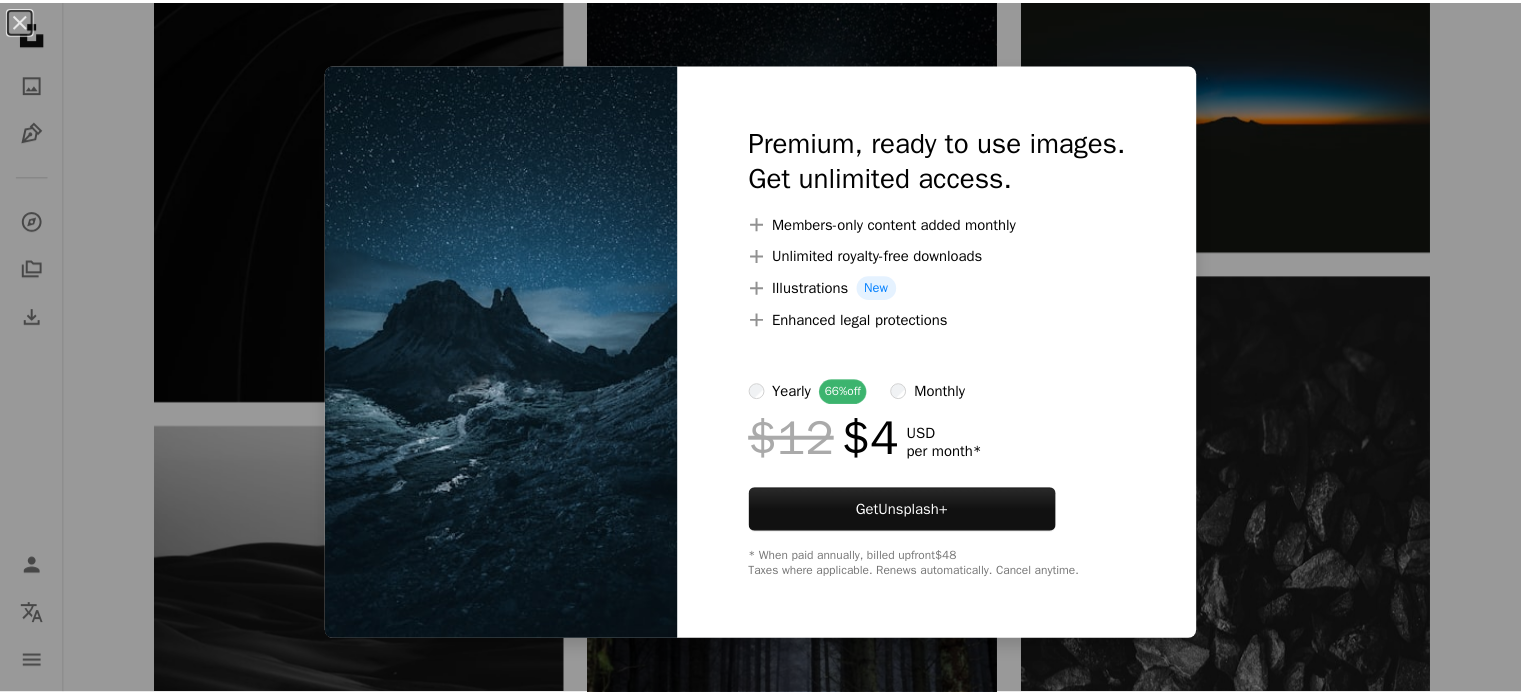 scroll, scrollTop: 0, scrollLeft: 0, axis: both 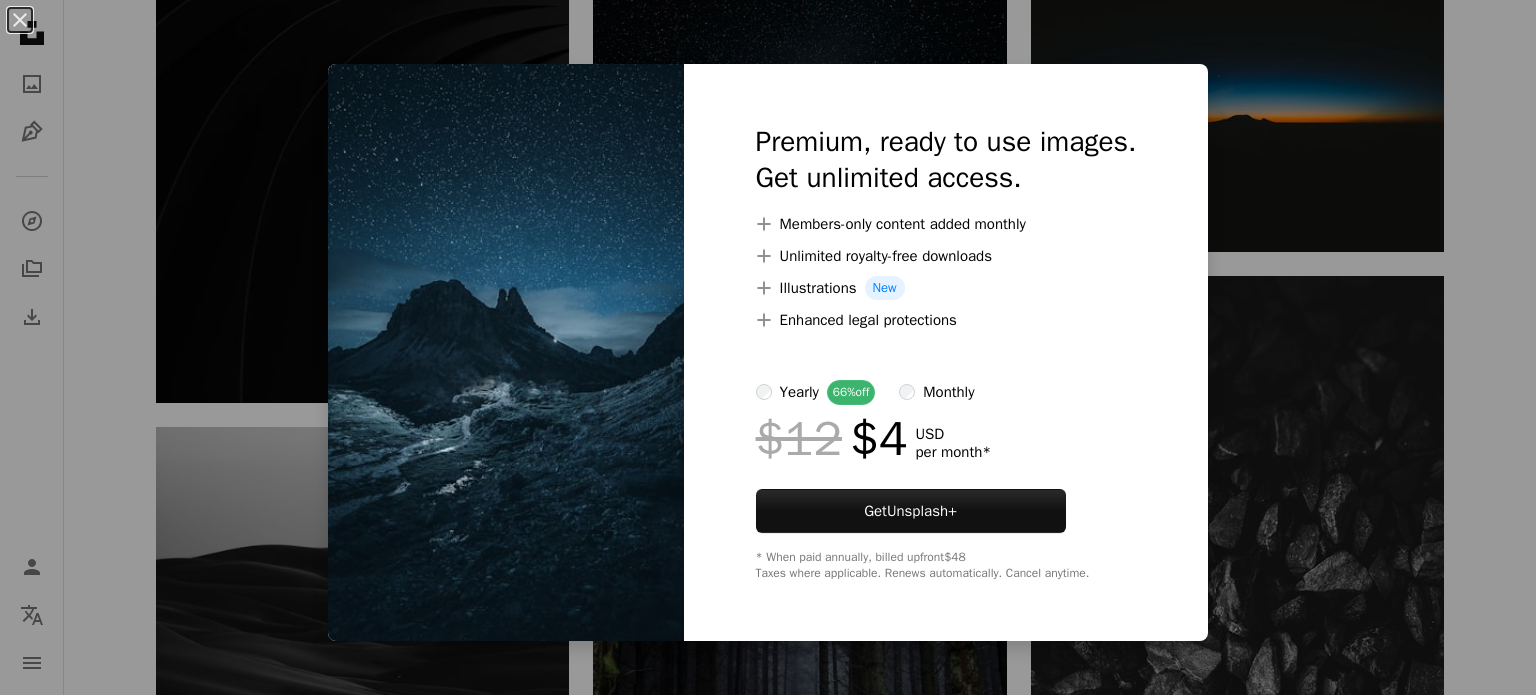click on "An X shape Premium, ready to use images. Get unlimited access. A plus sign Members-only content added monthly A plus sign Unlimited royalty-free downloads A plus sign Illustrations  New A plus sign Enhanced legal protections yearly 66%  off monthly $12   $4 USD per month * Get  Unsplash+ * When paid annually, billed upfront  $48 Taxes where applicable. Renews automatically. Cancel anytime." at bounding box center (768, 347) 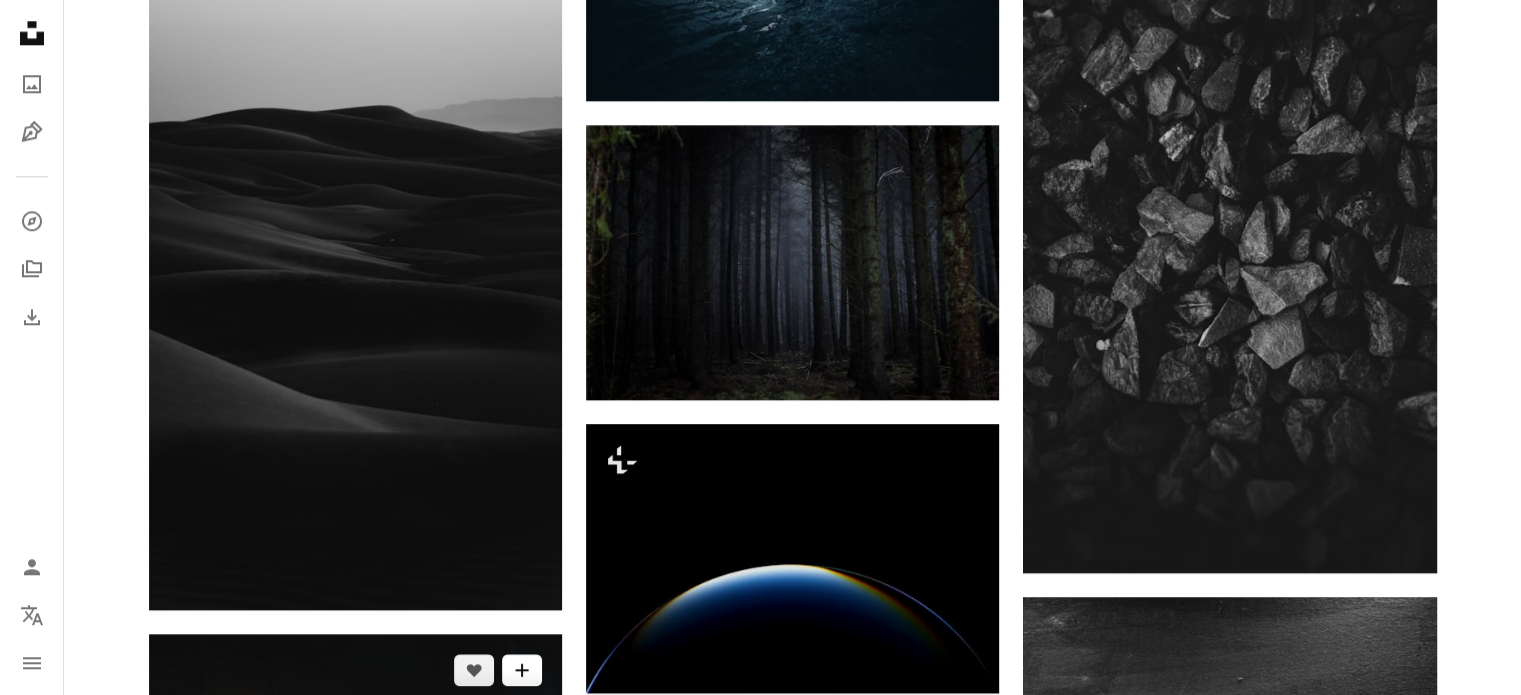 scroll, scrollTop: 2476, scrollLeft: 0, axis: vertical 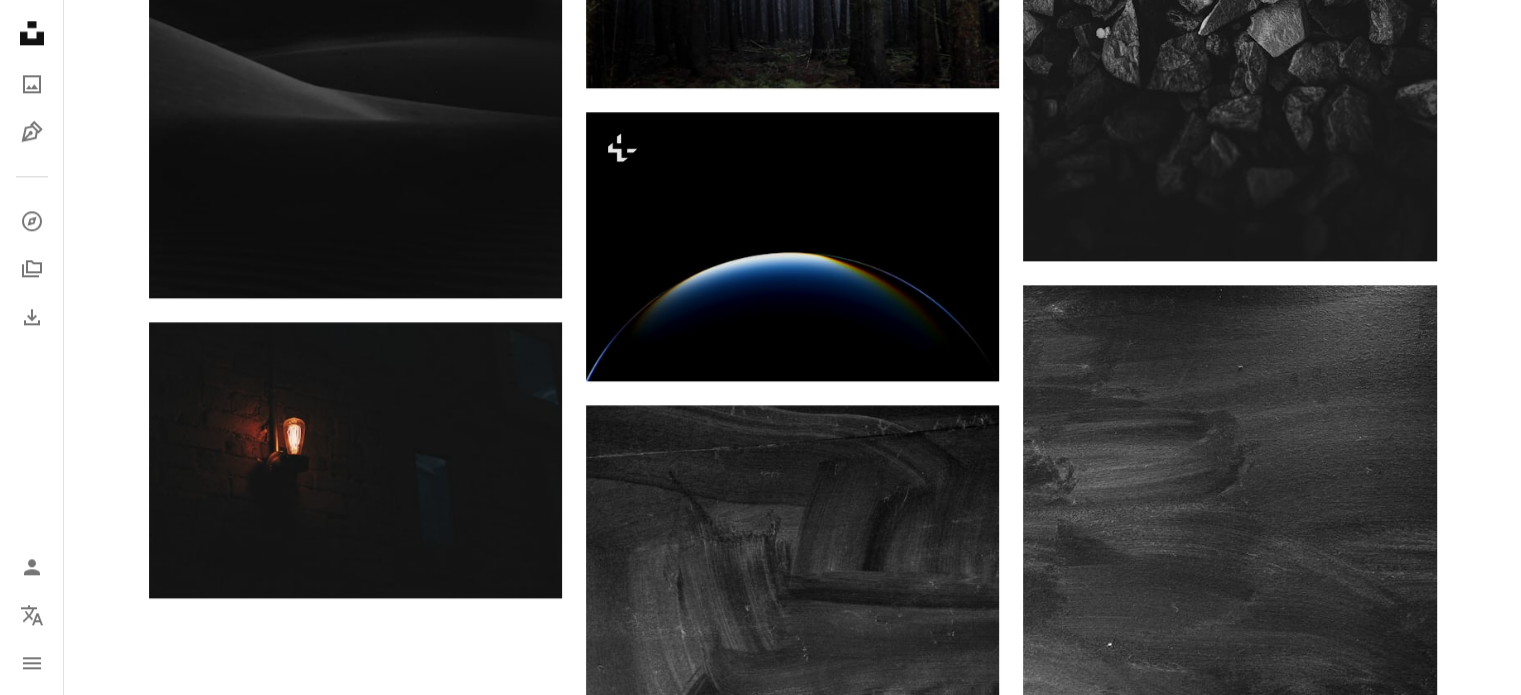 click on "Arrow pointing down" at bounding box center [1397, 1169] 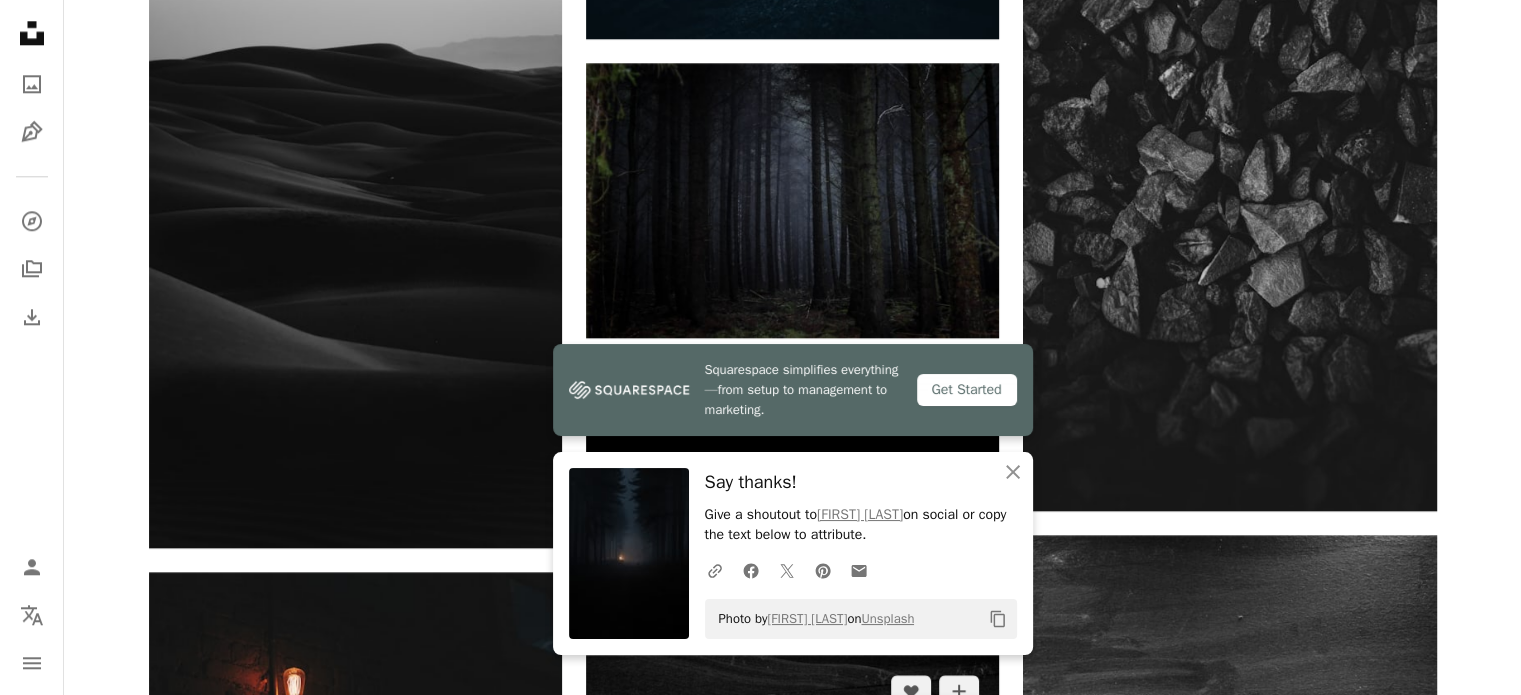 scroll, scrollTop: 2225, scrollLeft: 0, axis: vertical 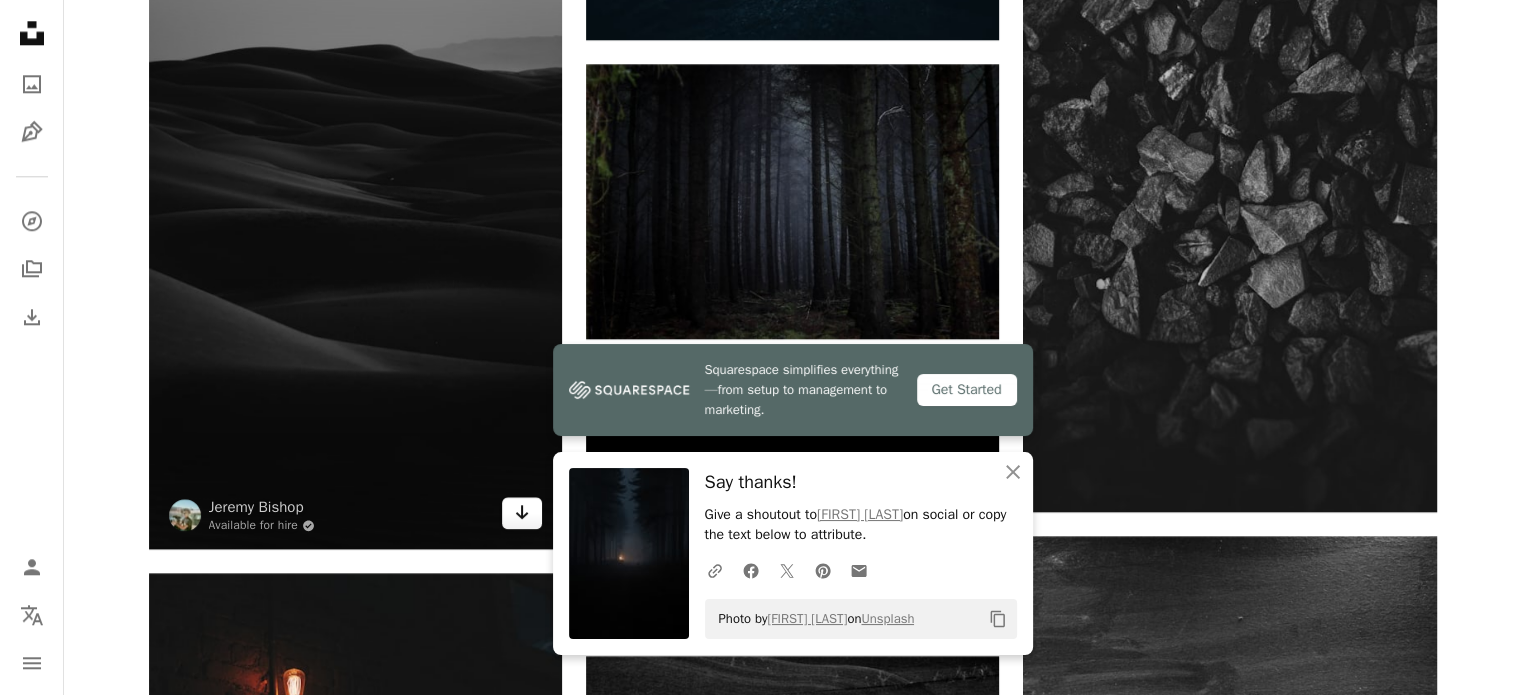 click on "Arrow pointing down" 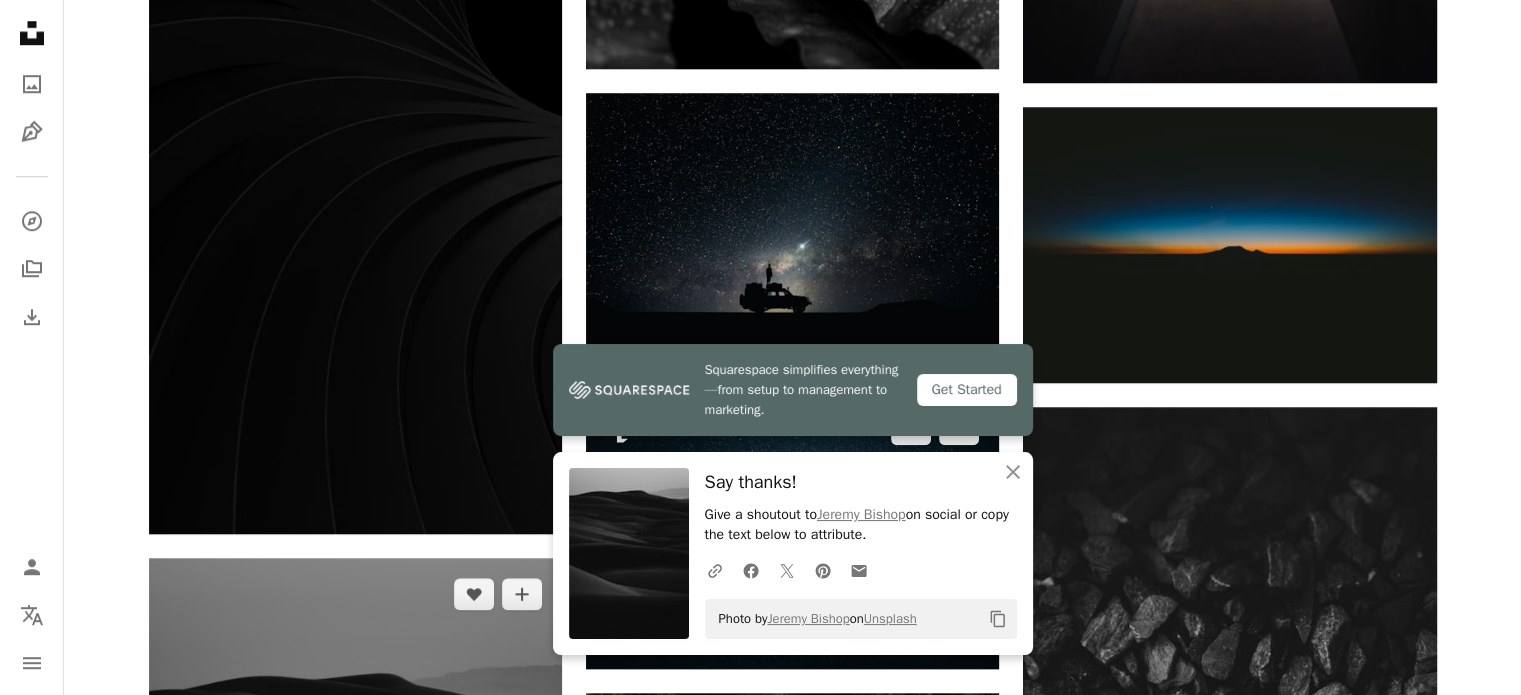 scroll, scrollTop: 1678, scrollLeft: 0, axis: vertical 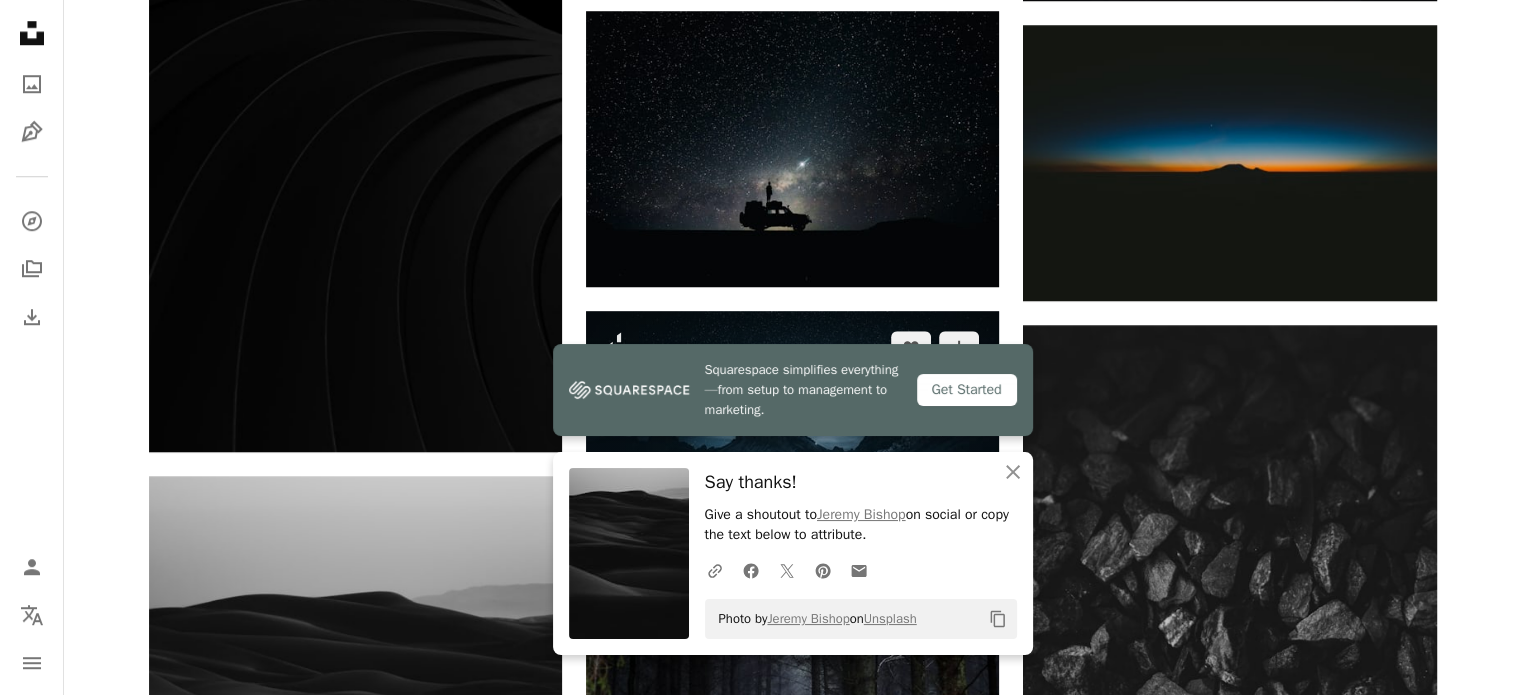 click on "A lock Download" at bounding box center (929, 551) 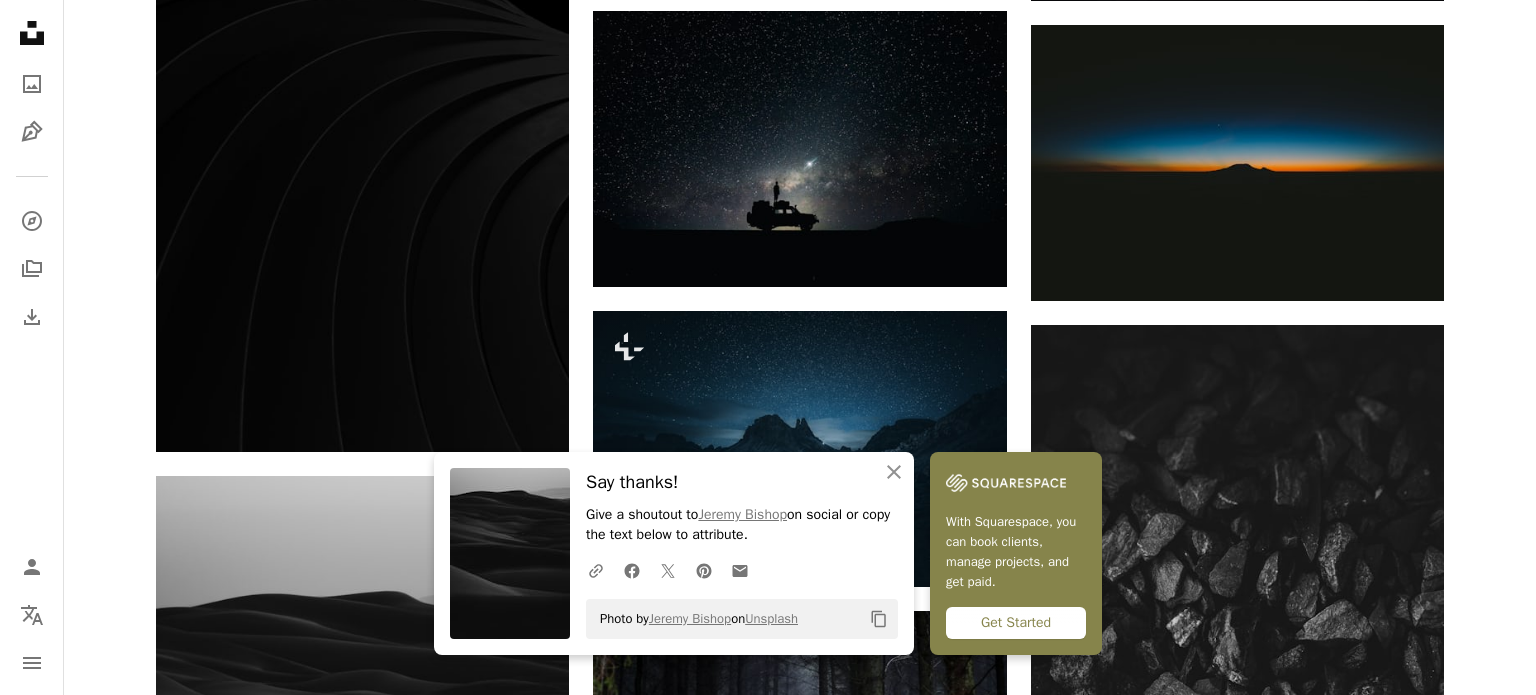 click on "An X shape An X shape Close Say thanks! Give a shoutout to  [FIRST] [LAST]  on social or copy the text below to attribute. A URL sharing icon (chains) Facebook icon X (formerly Twitter) icon Pinterest icon An envelope Photo by  [FIRST] [LAST]  on  Unsplash
Copy content With Squarespace, you can book clients, manage projects, and get paid. Get Started Premium, ready to use images. Get unlimited access. A plus sign Members-only content added monthly A plus sign Unlimited royalty-free downloads A plus sign Illustrations  New A plus sign Enhanced legal protections yearly 66%  off monthly $12   $4 USD per month * Get  Unsplash+ * When paid annually, billed upfront  $48 Taxes where applicable. Renews automatically. Cancel anytime." at bounding box center [768, 3267] 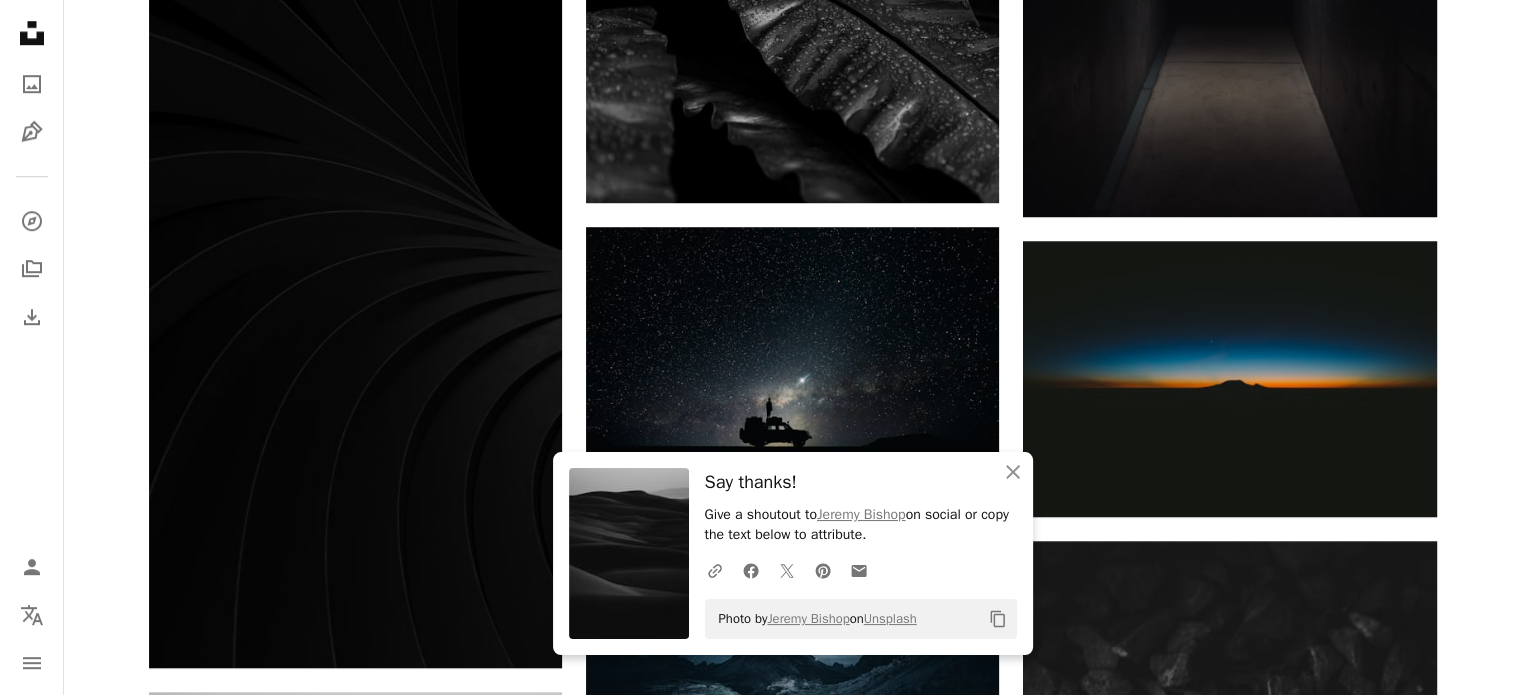 scroll, scrollTop: 1350, scrollLeft: 0, axis: vertical 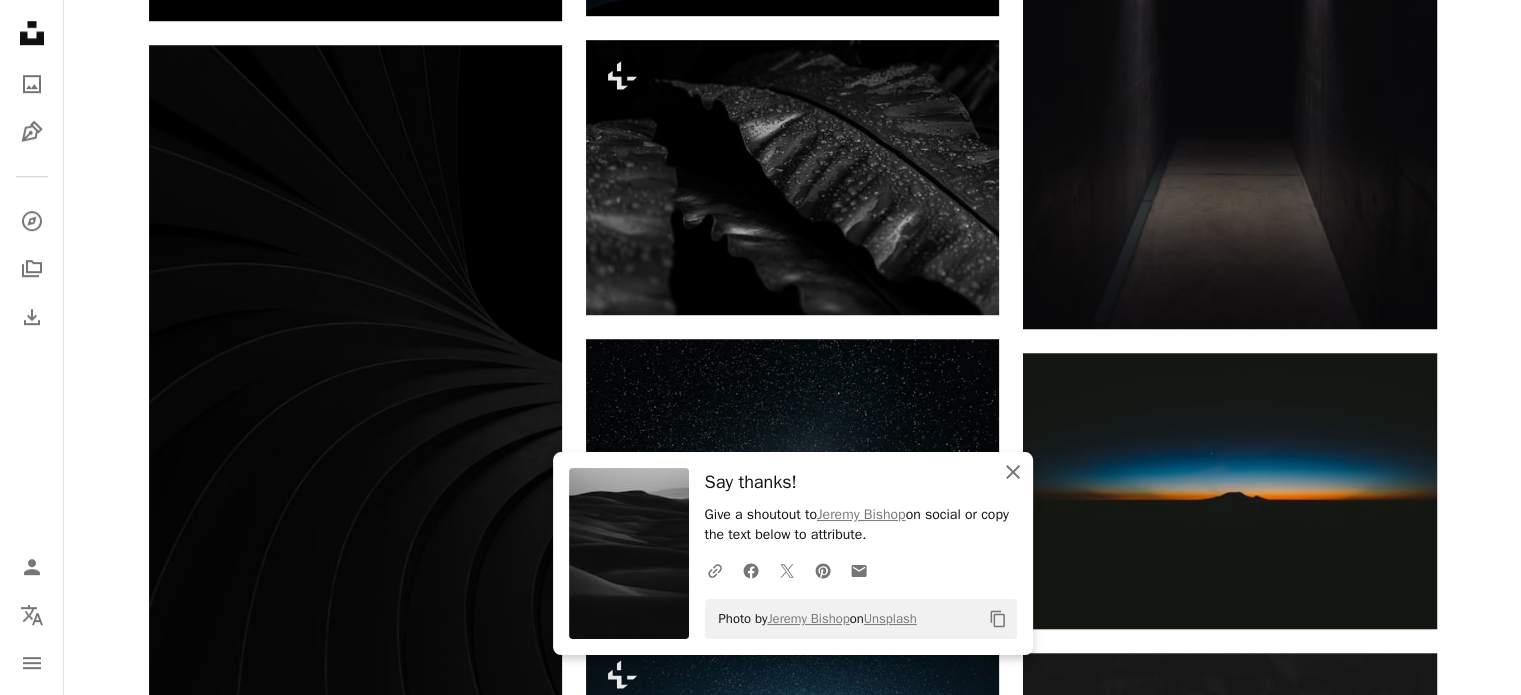 click 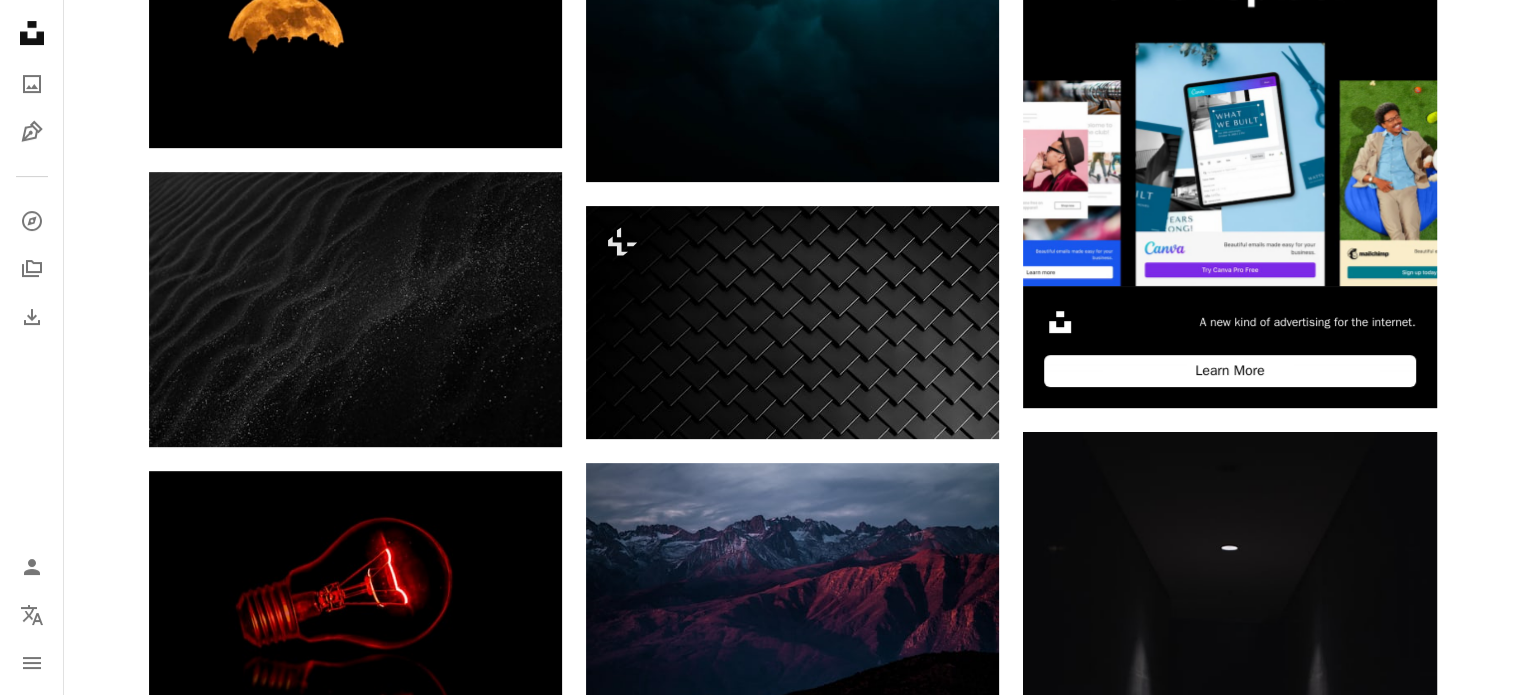 scroll, scrollTop: 599, scrollLeft: 0, axis: vertical 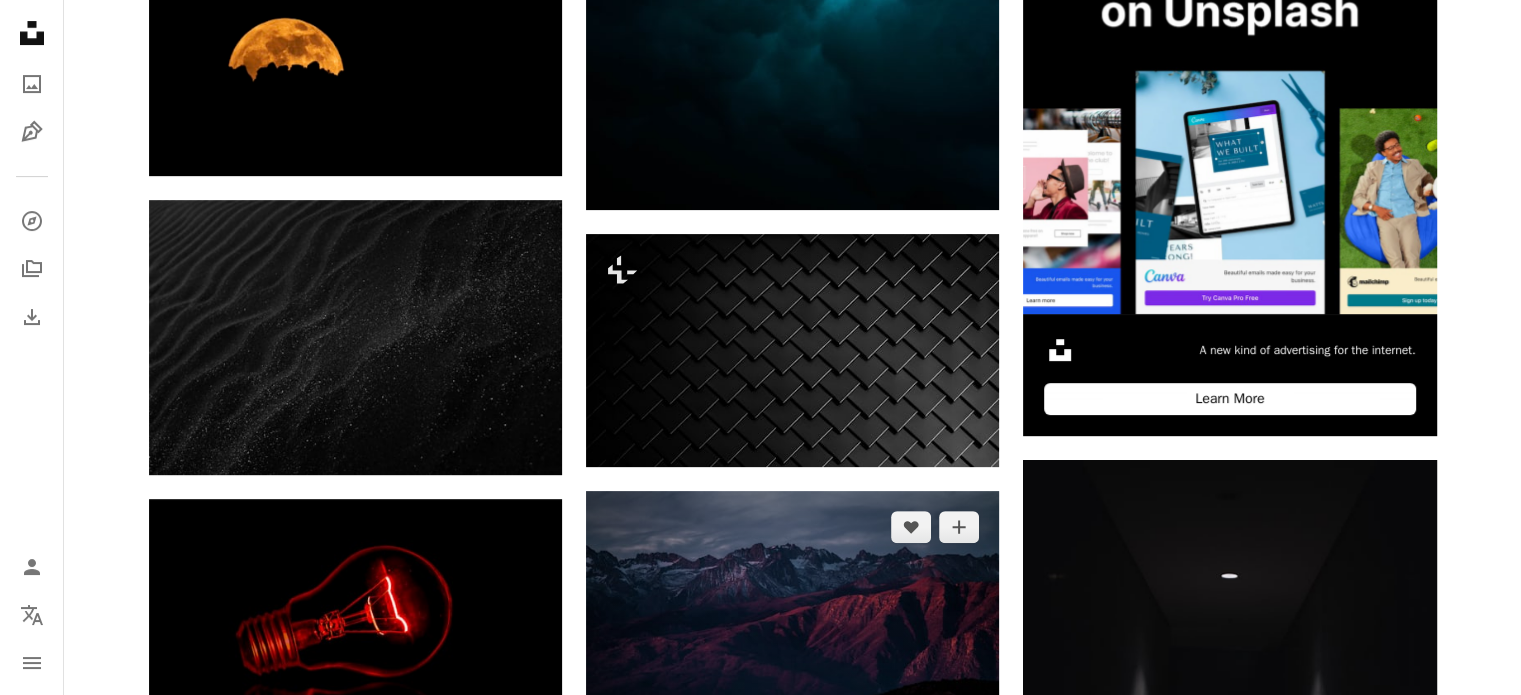 click on "Arrow pointing down" at bounding box center [959, 731] 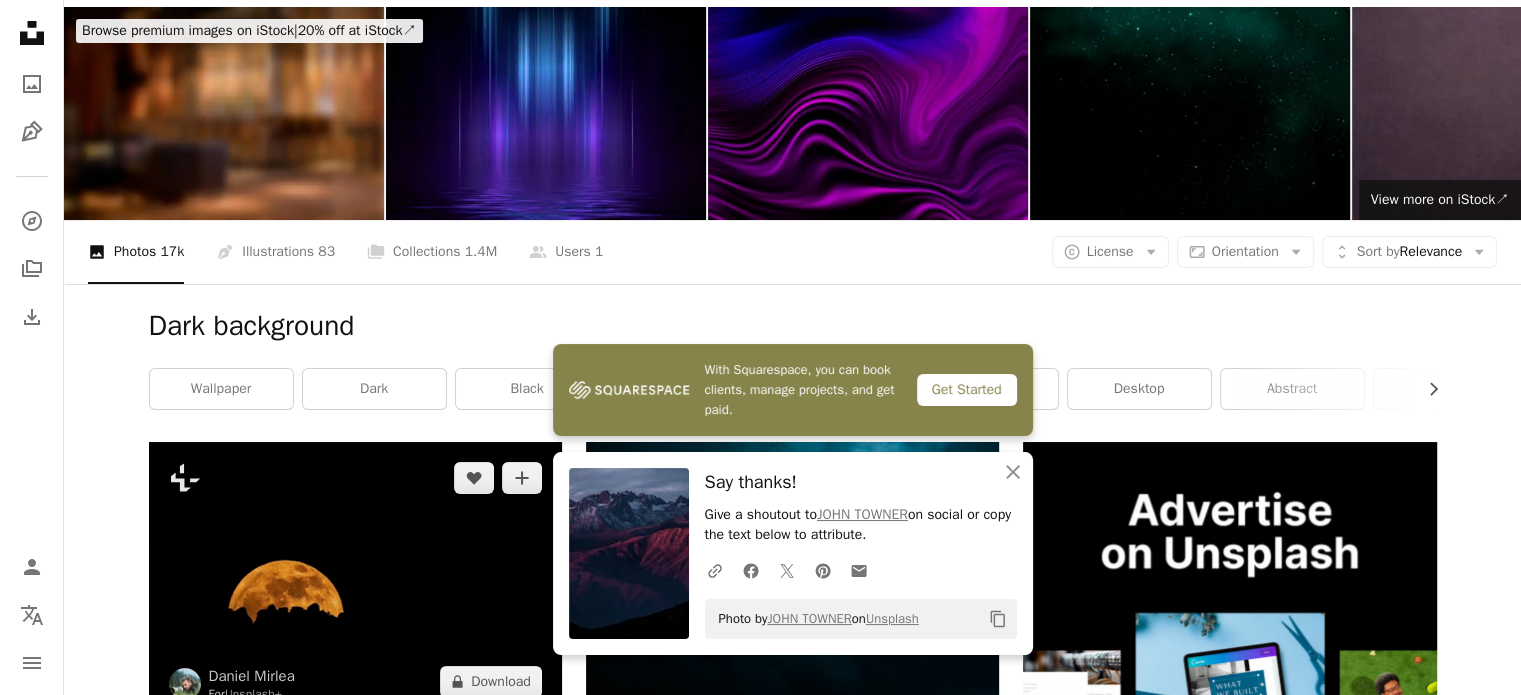 scroll, scrollTop: 56, scrollLeft: 0, axis: vertical 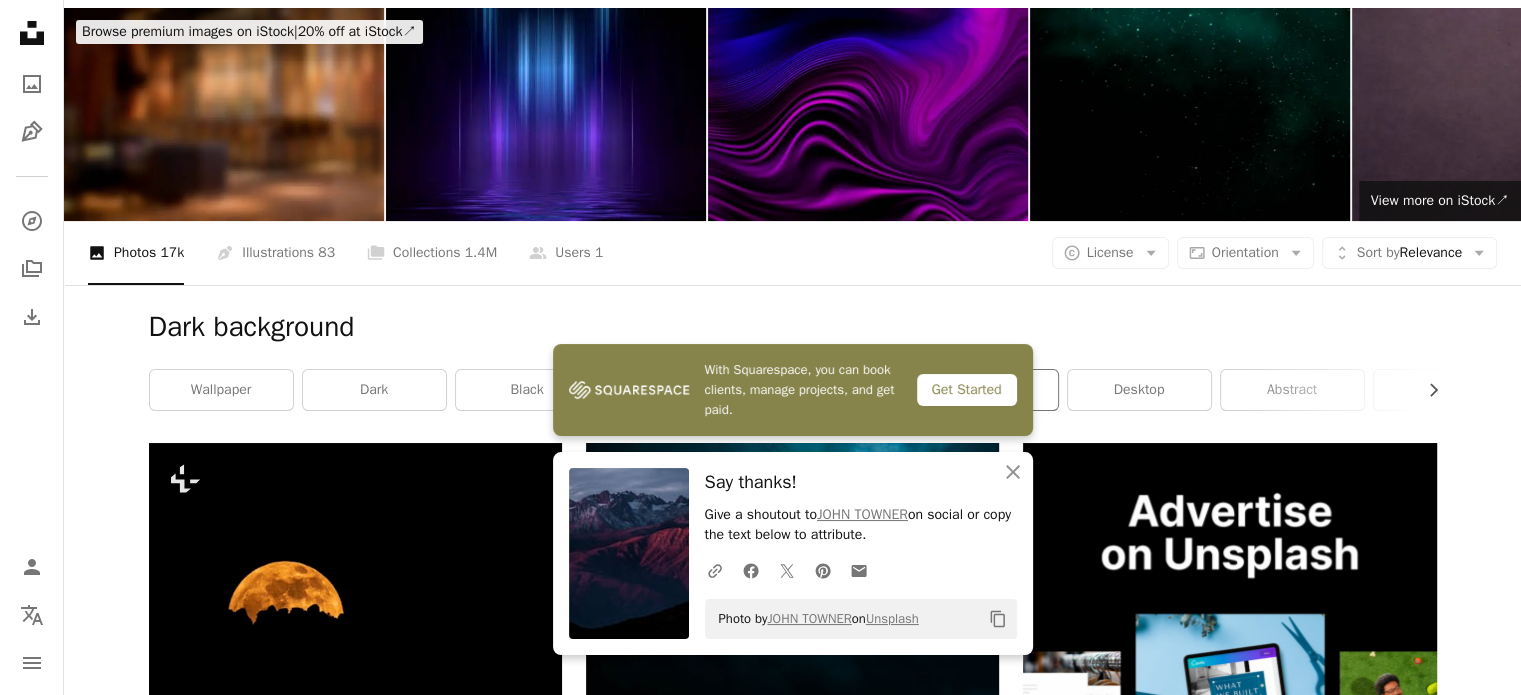 click on "nature" at bounding box center [986, 390] 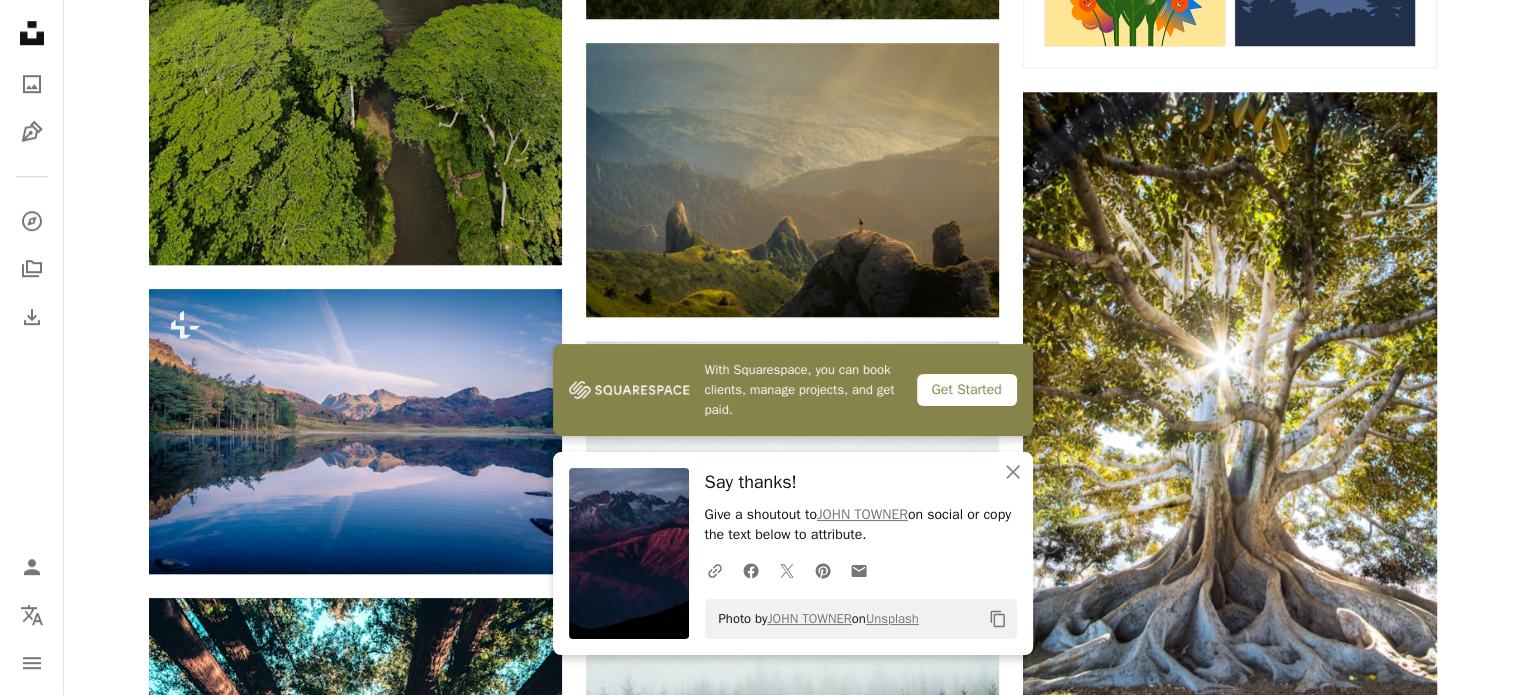 scroll, scrollTop: 1468, scrollLeft: 0, axis: vertical 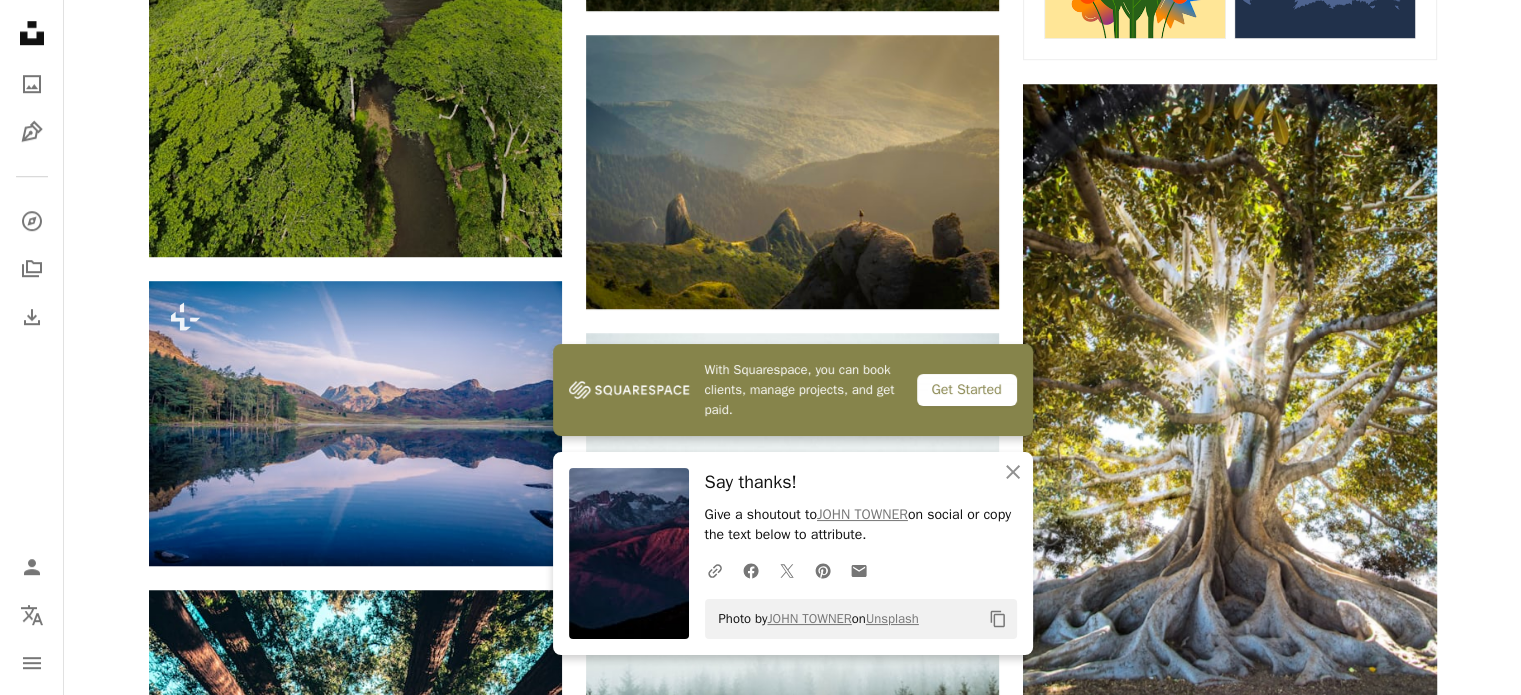 click on "Arrow pointing down" 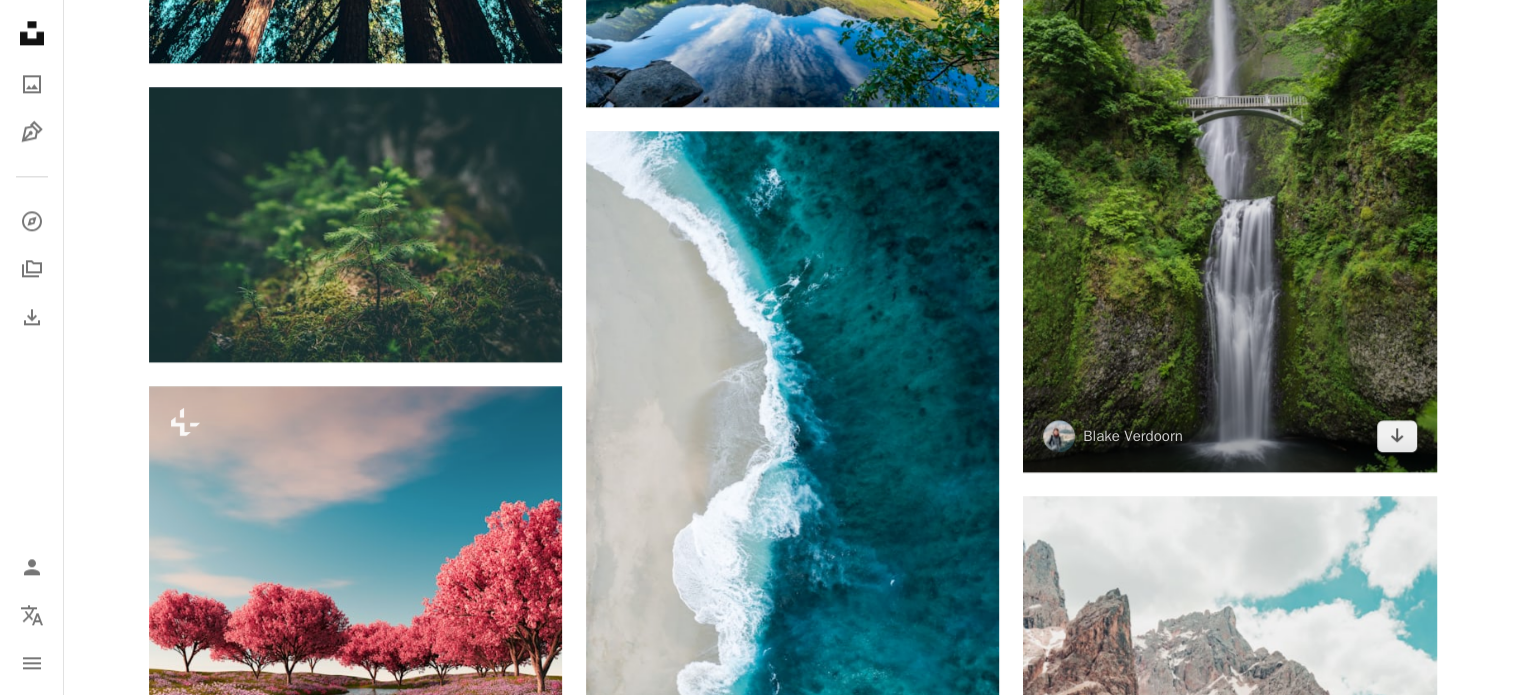 scroll, scrollTop: 2678, scrollLeft: 0, axis: vertical 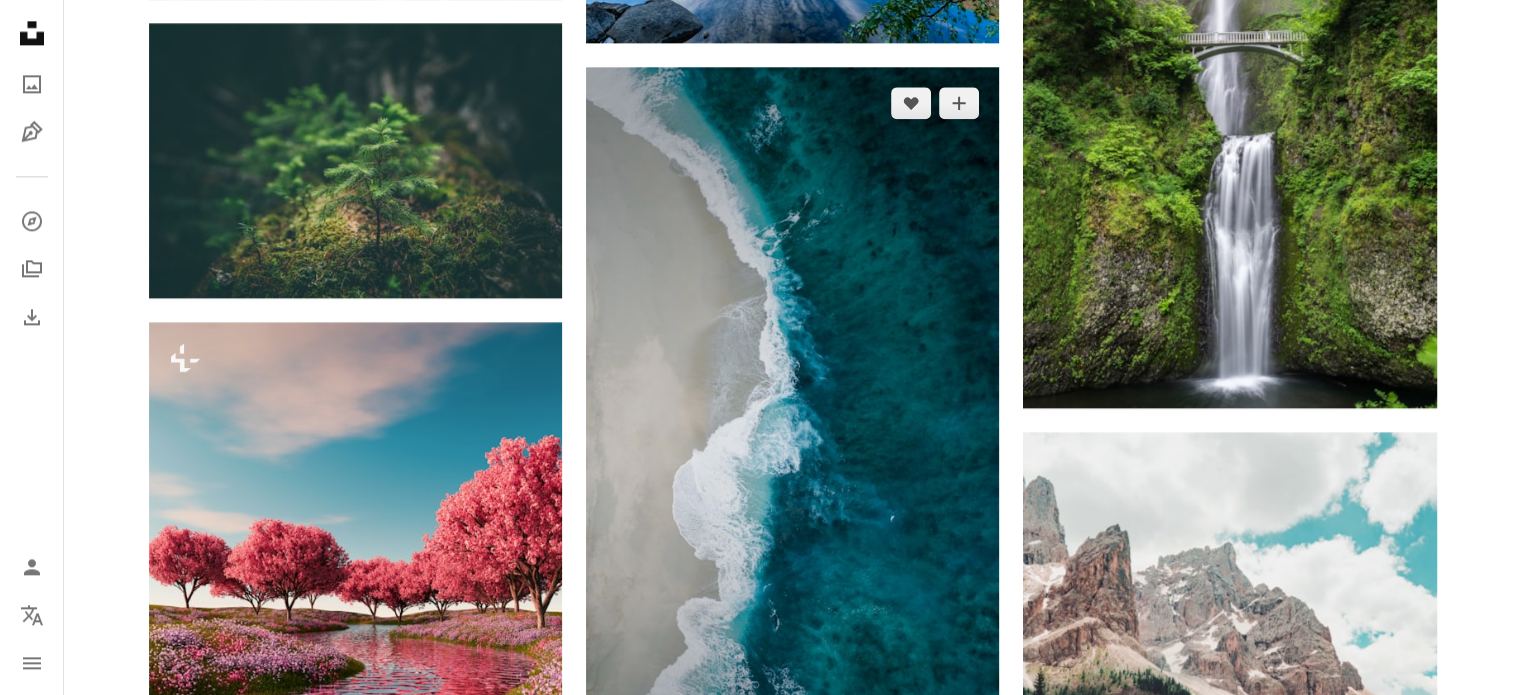 click 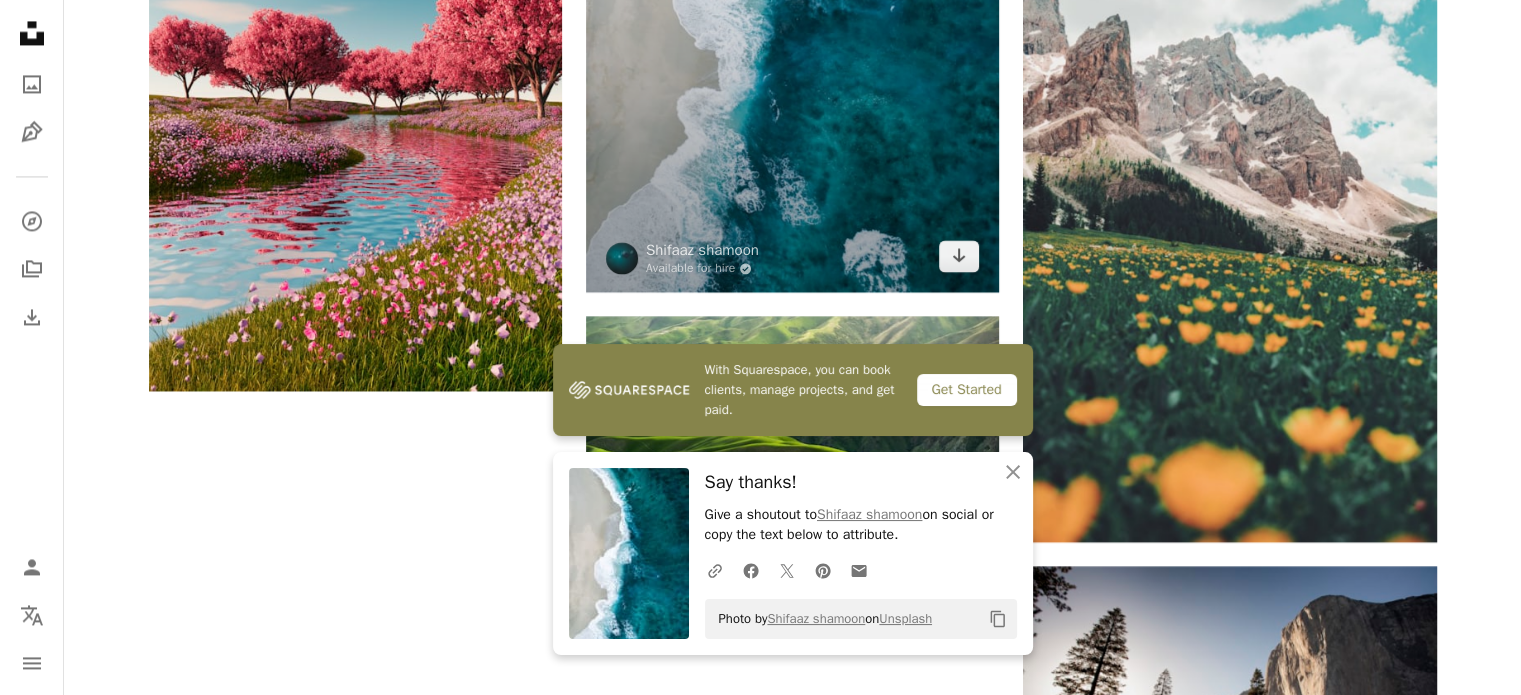 scroll, scrollTop: 3188, scrollLeft: 0, axis: vertical 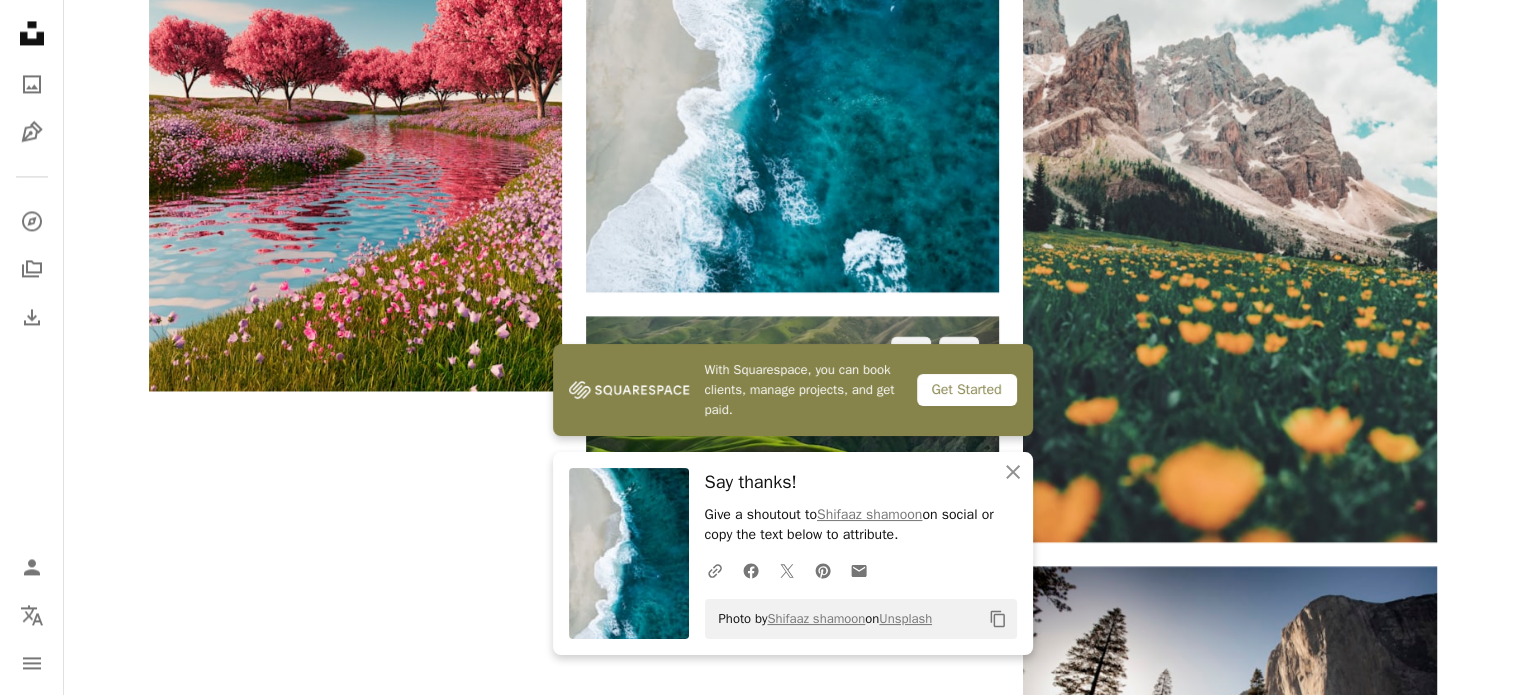 click on "Arrow pointing down" 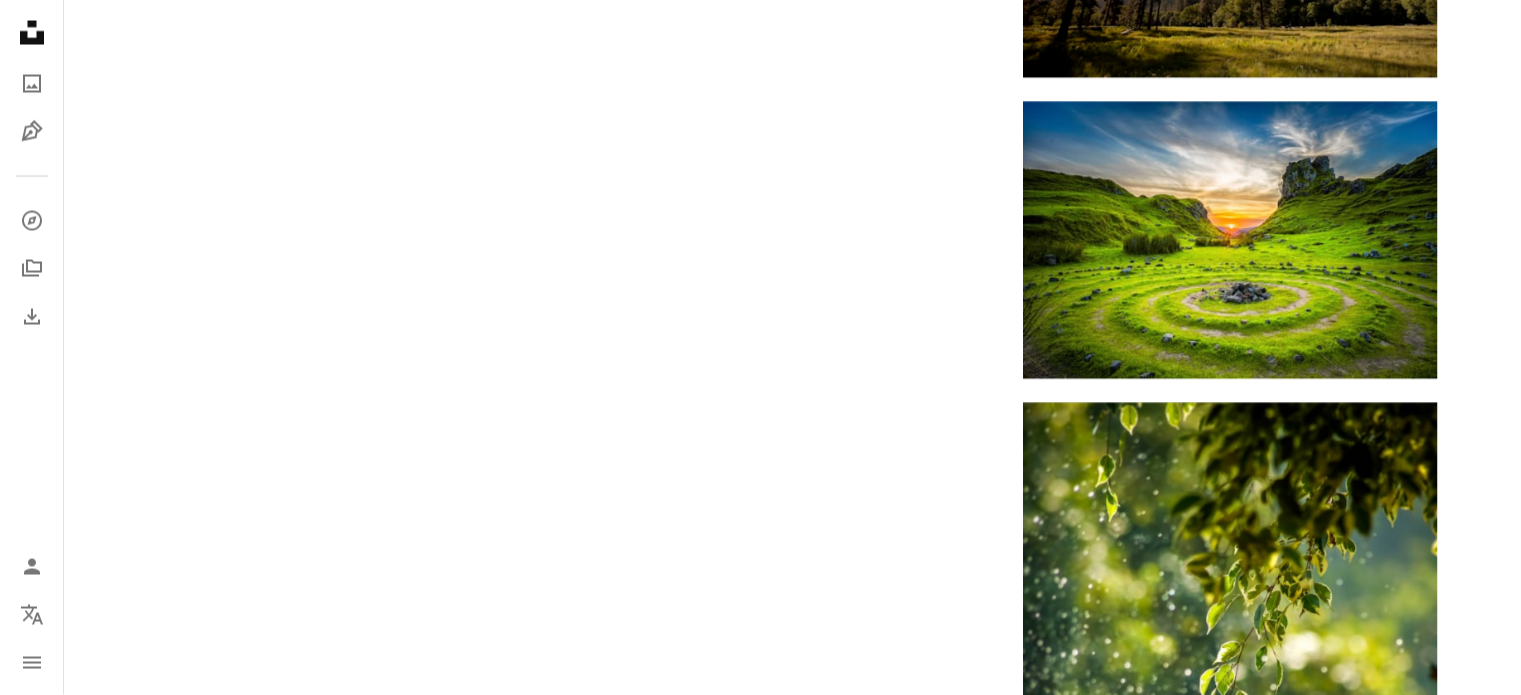 scroll, scrollTop: 3868, scrollLeft: 0, axis: vertical 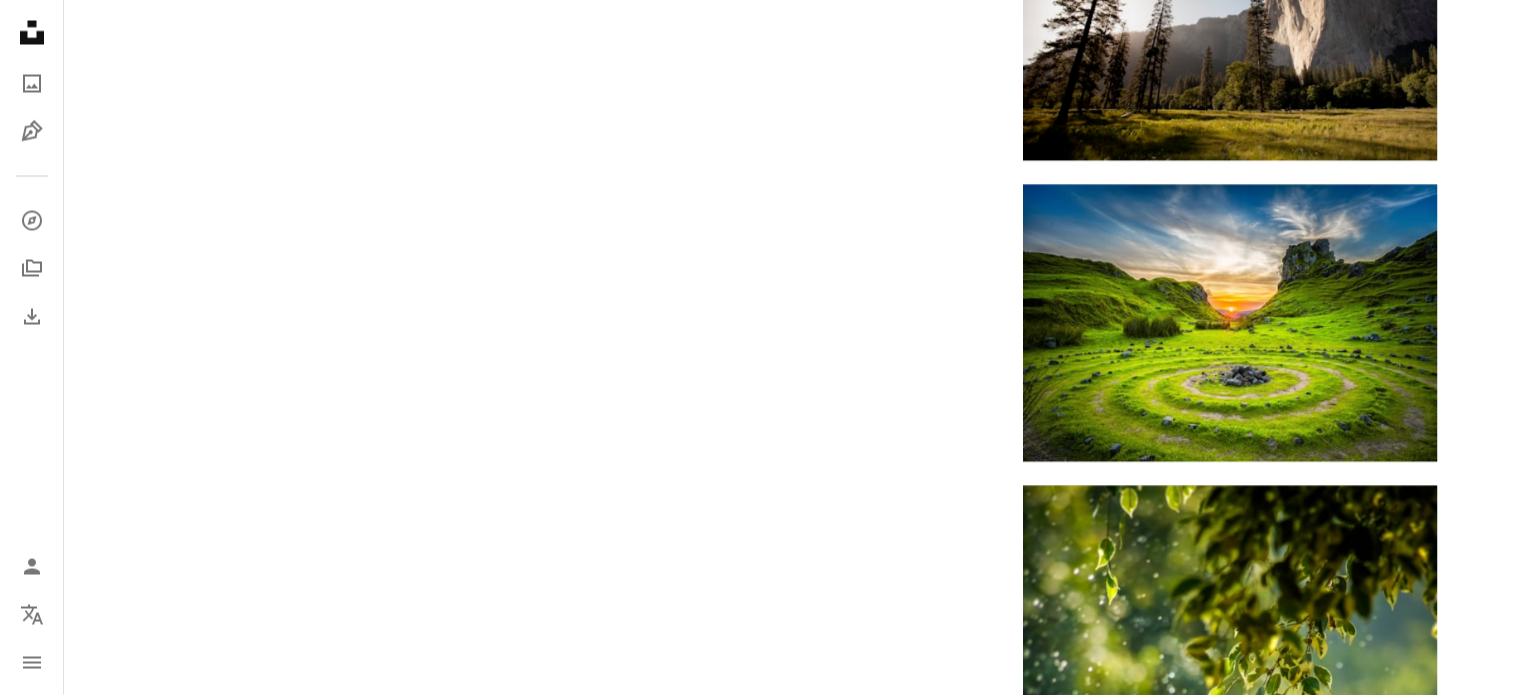 click on "Load more" at bounding box center [793, 1186] 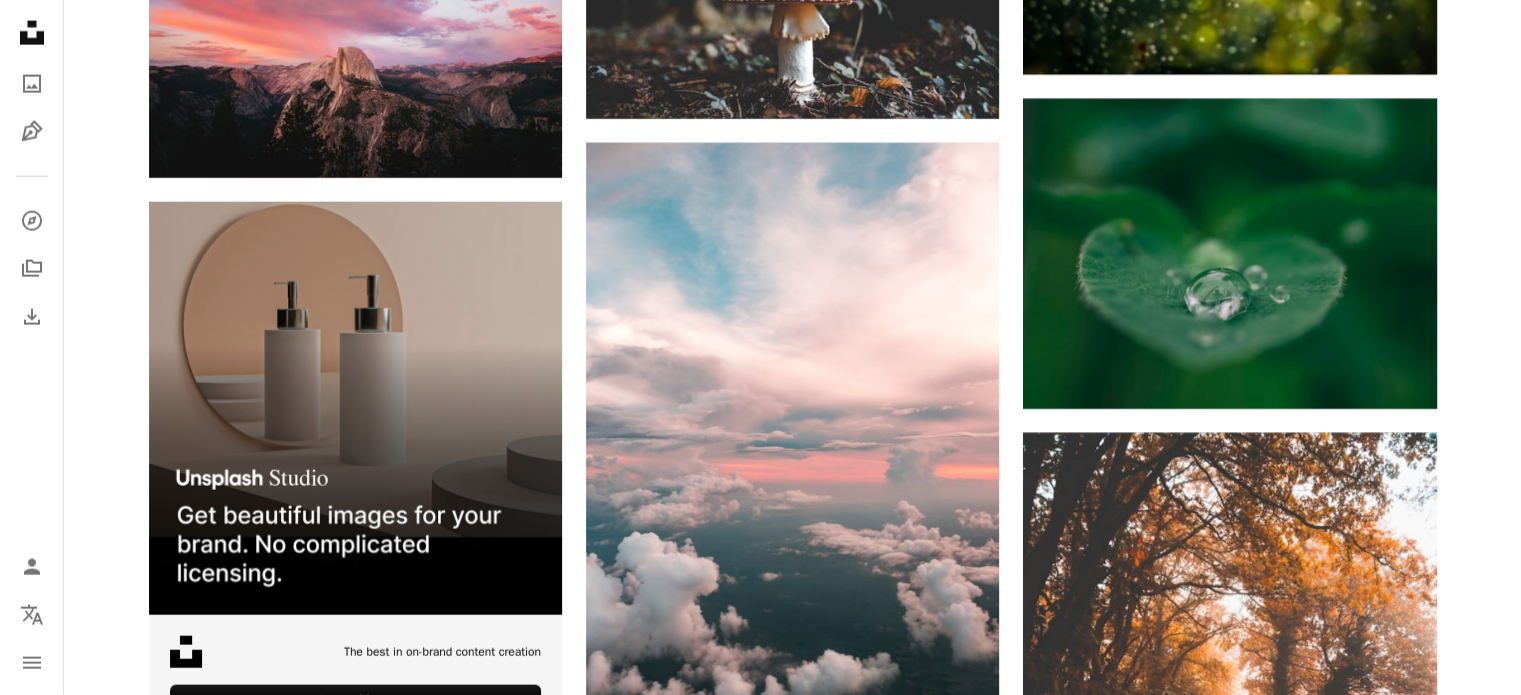 scroll, scrollTop: 4900, scrollLeft: 0, axis: vertical 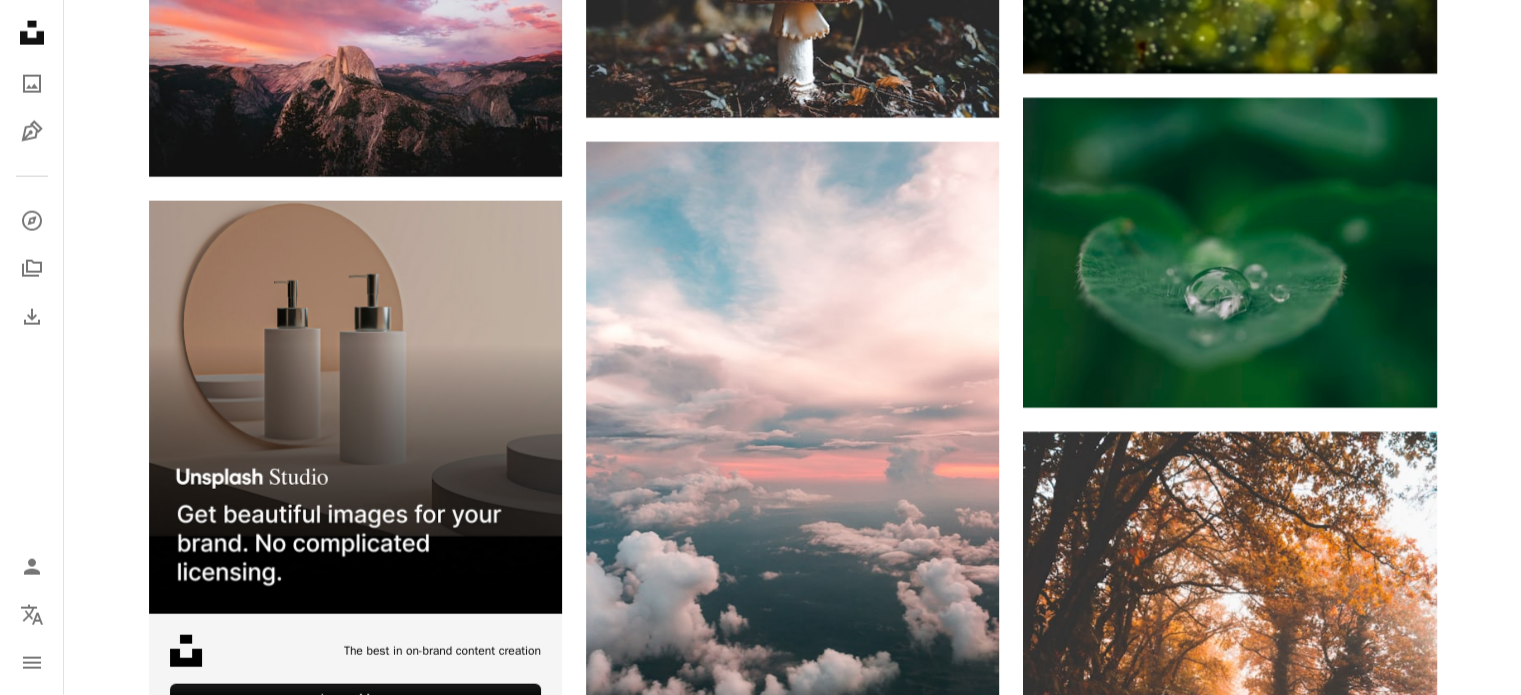 click 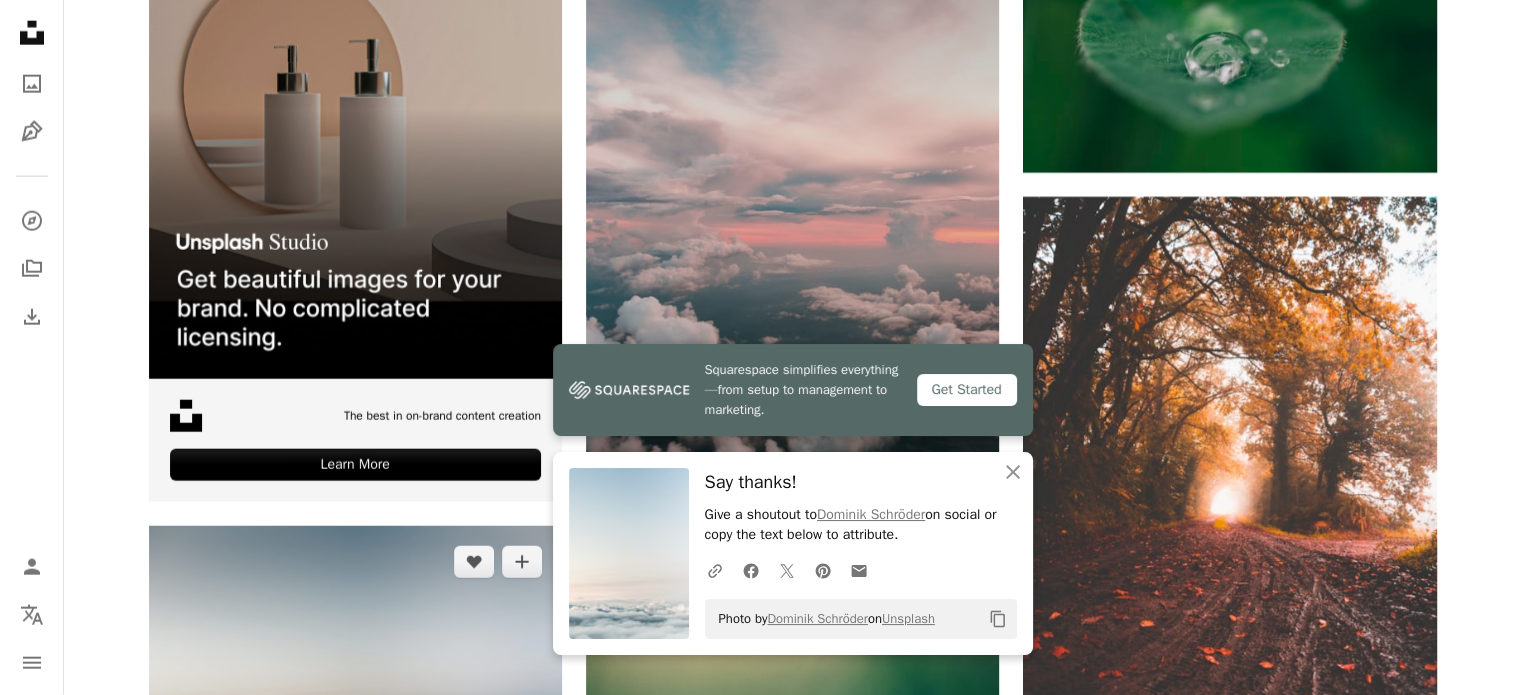 scroll, scrollTop: 5136, scrollLeft: 0, axis: vertical 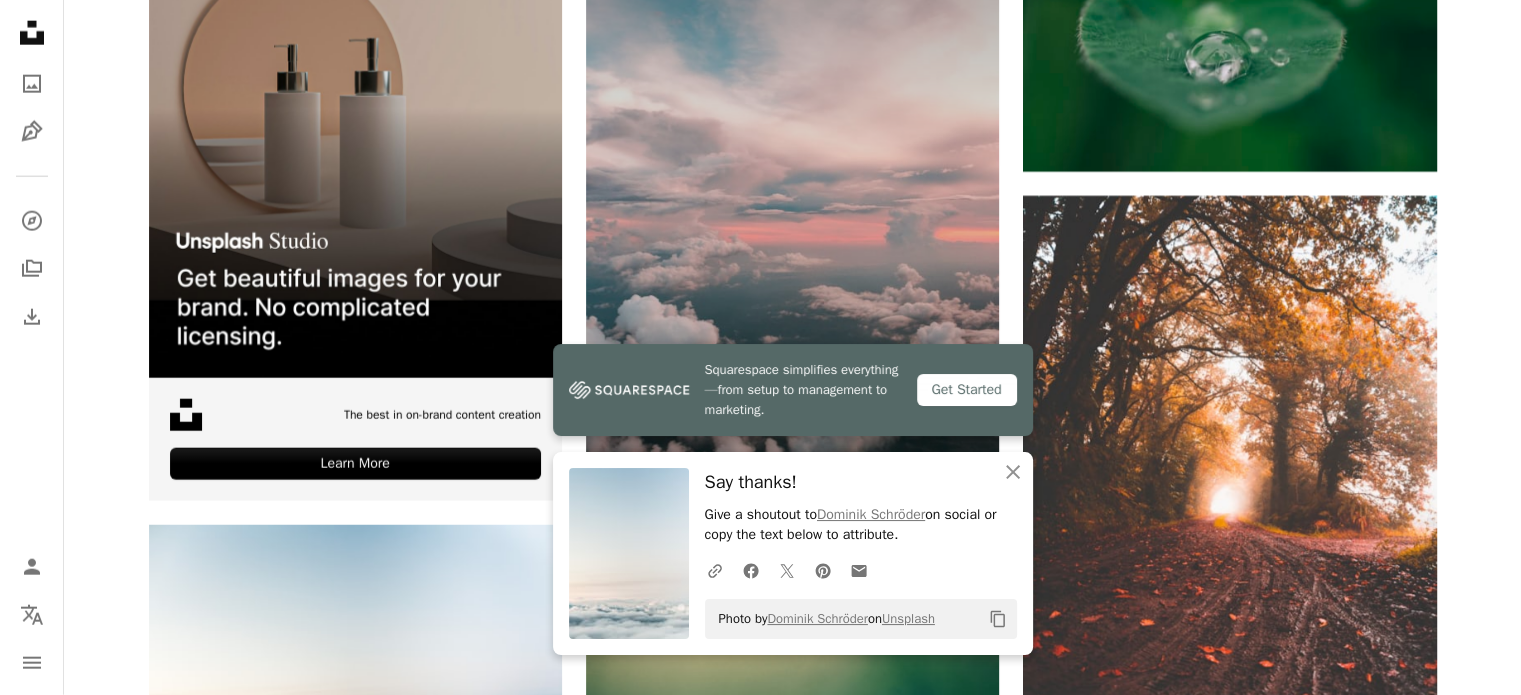click on "Arrow pointing down" at bounding box center [959, 490] 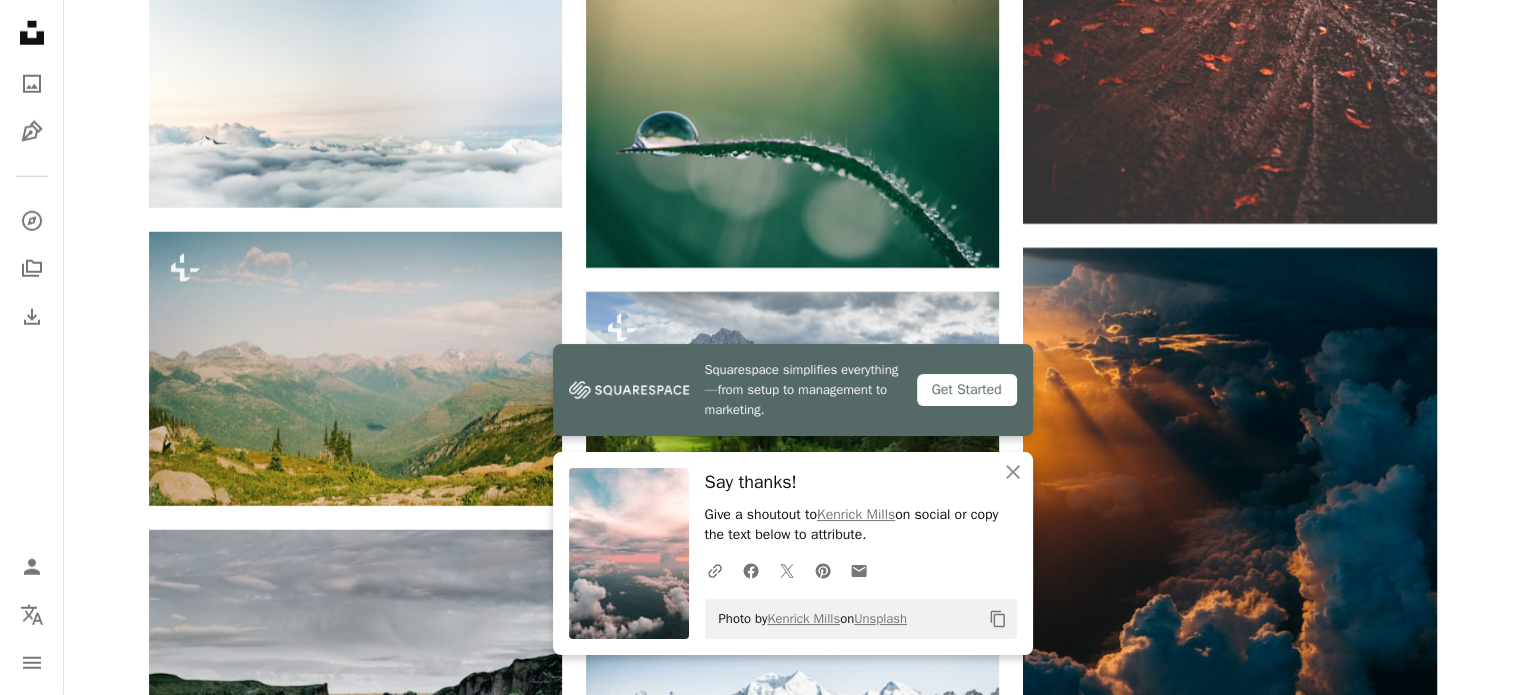 scroll, scrollTop: 5737, scrollLeft: 0, axis: vertical 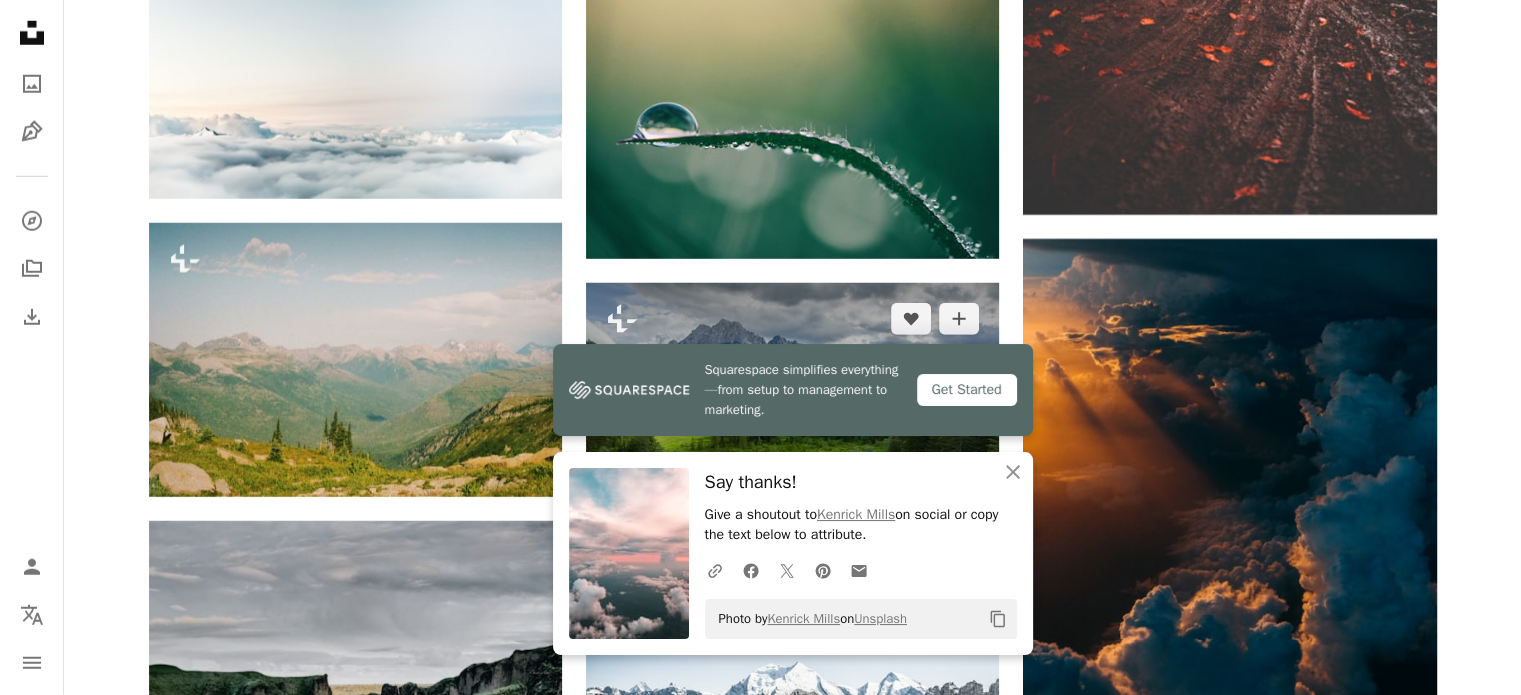 click on "A lock Download" at bounding box center [929, 552] 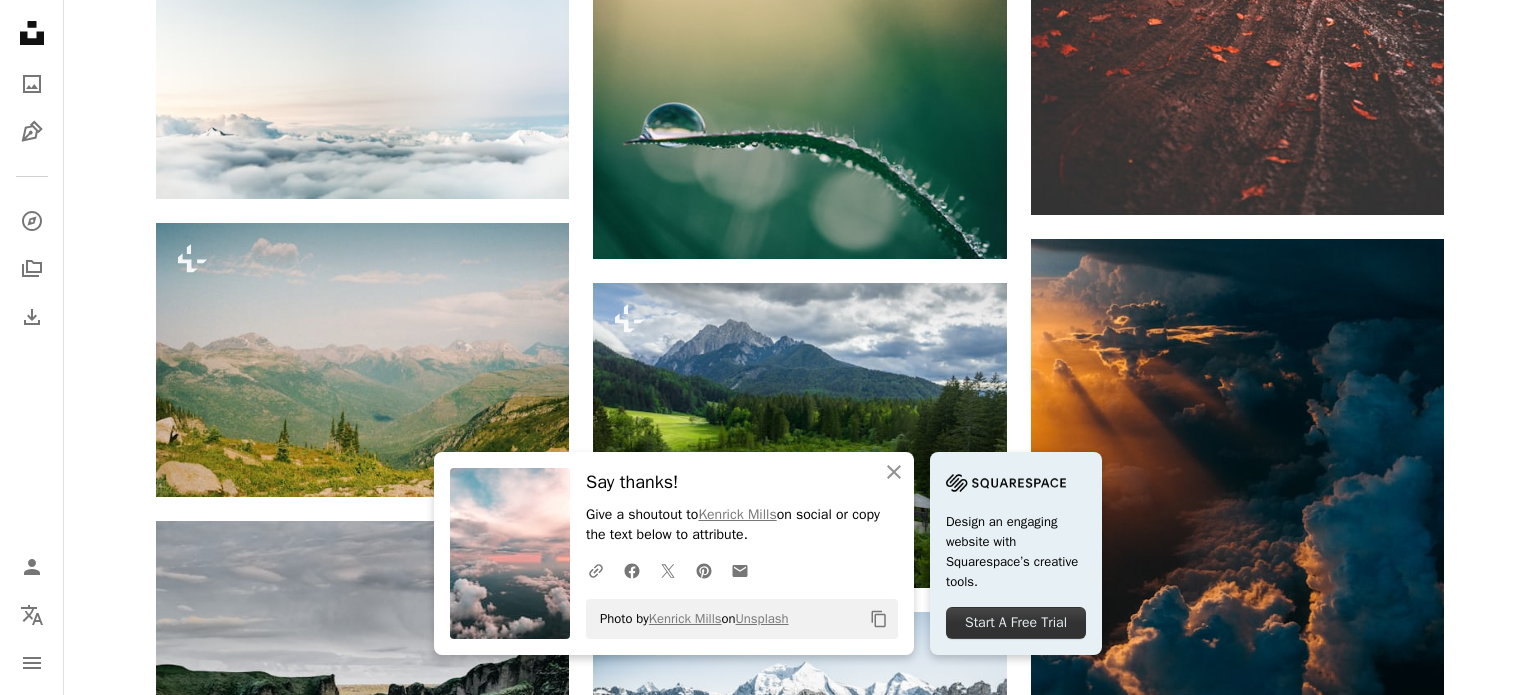 click on "An X shape An X shape Close Say thanks! Give a shoutout to  [FIRST] [LAST]  on social or copy the text below to attribute. A URL sharing icon (chains) Facebook icon X (formerly Twitter) icon Pinterest icon An envelope Photo by  [FIRST] [LAST]  on  Unsplash
Copy content Design an engaging website with Squarespace’s creative tools. Start A Free Trial Premium, ready to use images. Get unlimited access. A plus sign Members-only content added monthly A plus sign Unlimited royalty-free downloads A plus sign Illustrations  New A plus sign Enhanced legal protections yearly 66%  off monthly $12   $4 USD per month * Get  Unsplash+ * When paid annually, billed upfront  $48 Taxes where applicable. Renews automatically. Cancel anytime." at bounding box center (768, 5648) 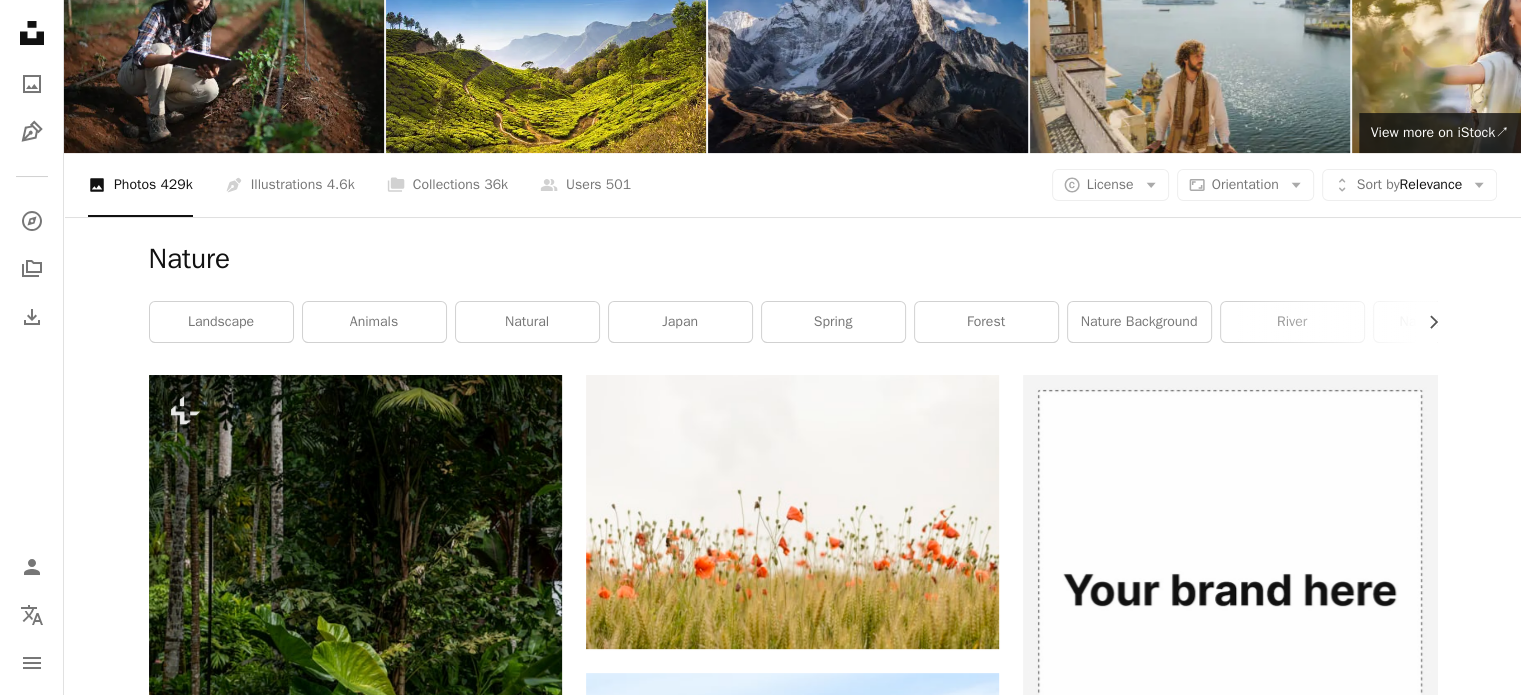 scroll, scrollTop: 0, scrollLeft: 0, axis: both 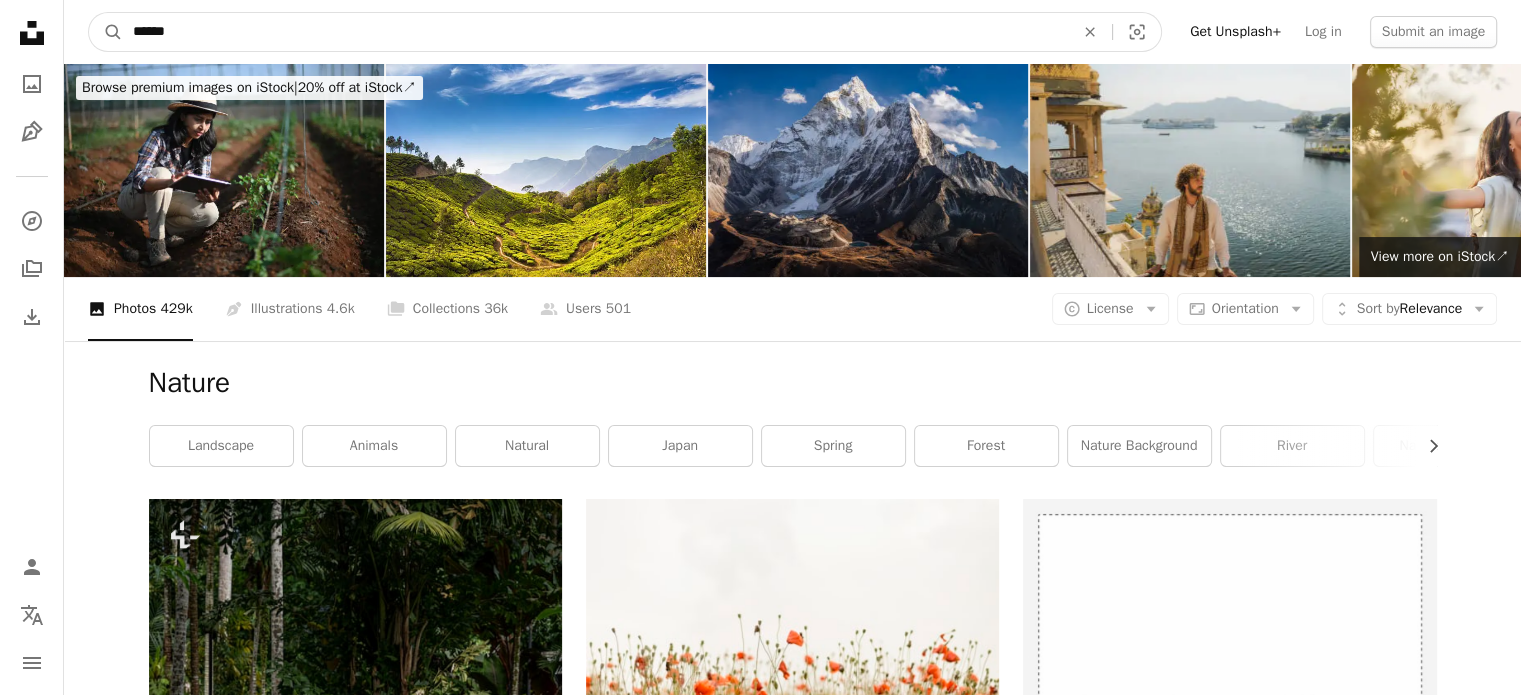 click on "******" at bounding box center (595, 32) 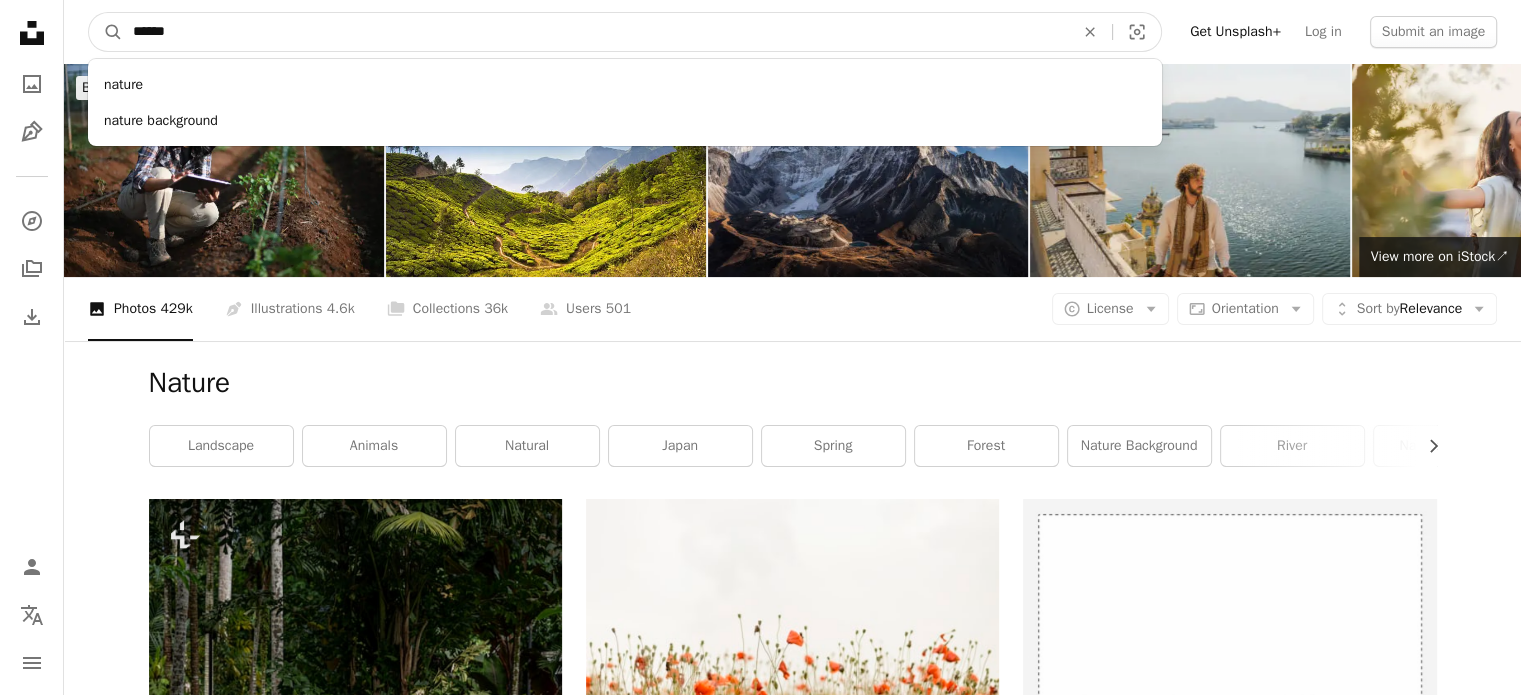 click on "******" at bounding box center (595, 32) 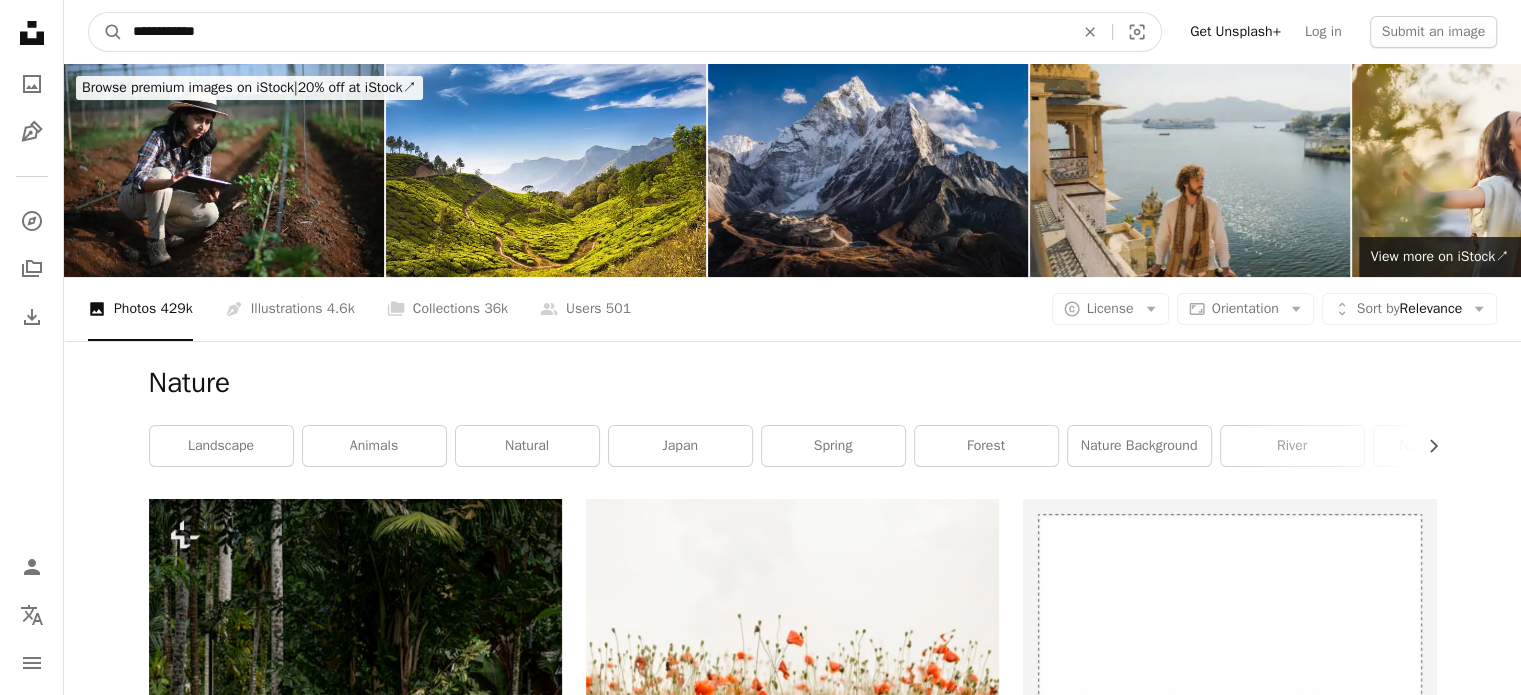 type on "**********" 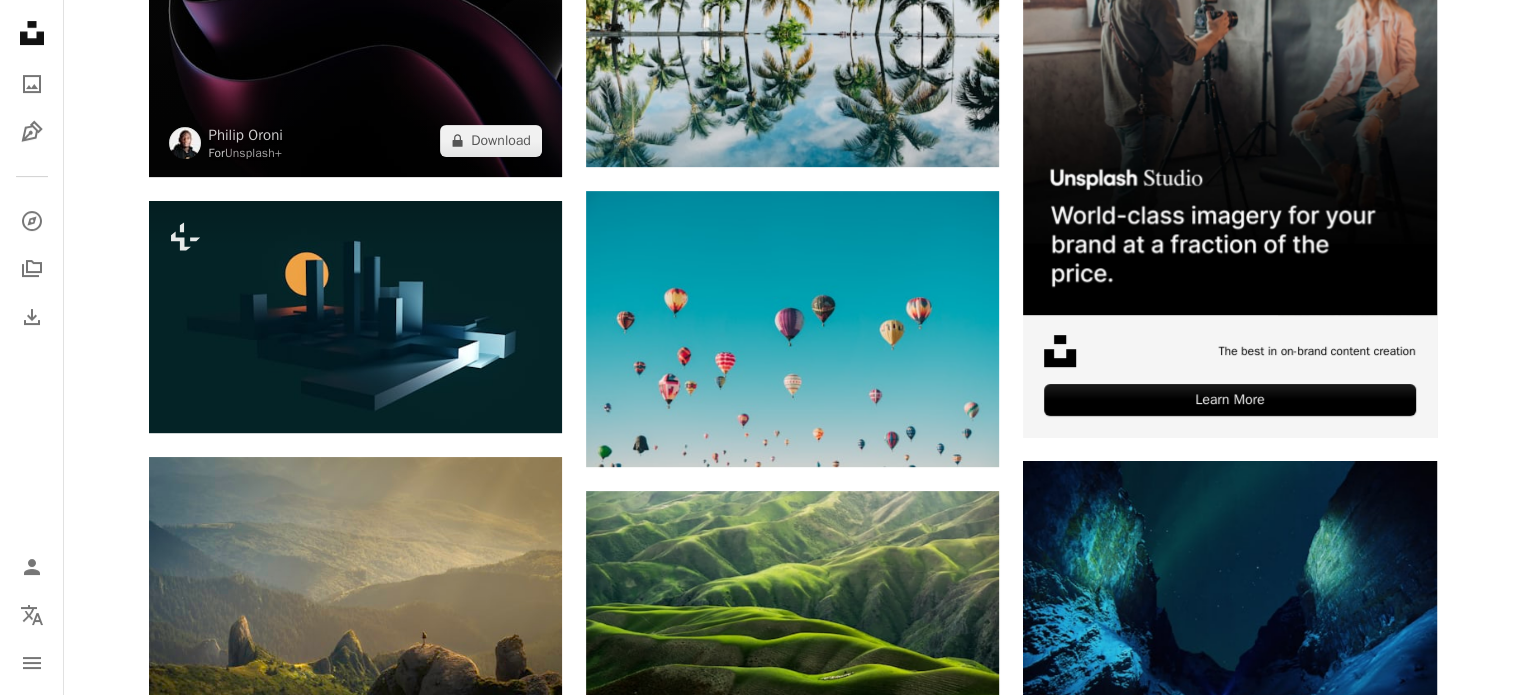 scroll, scrollTop: 684, scrollLeft: 0, axis: vertical 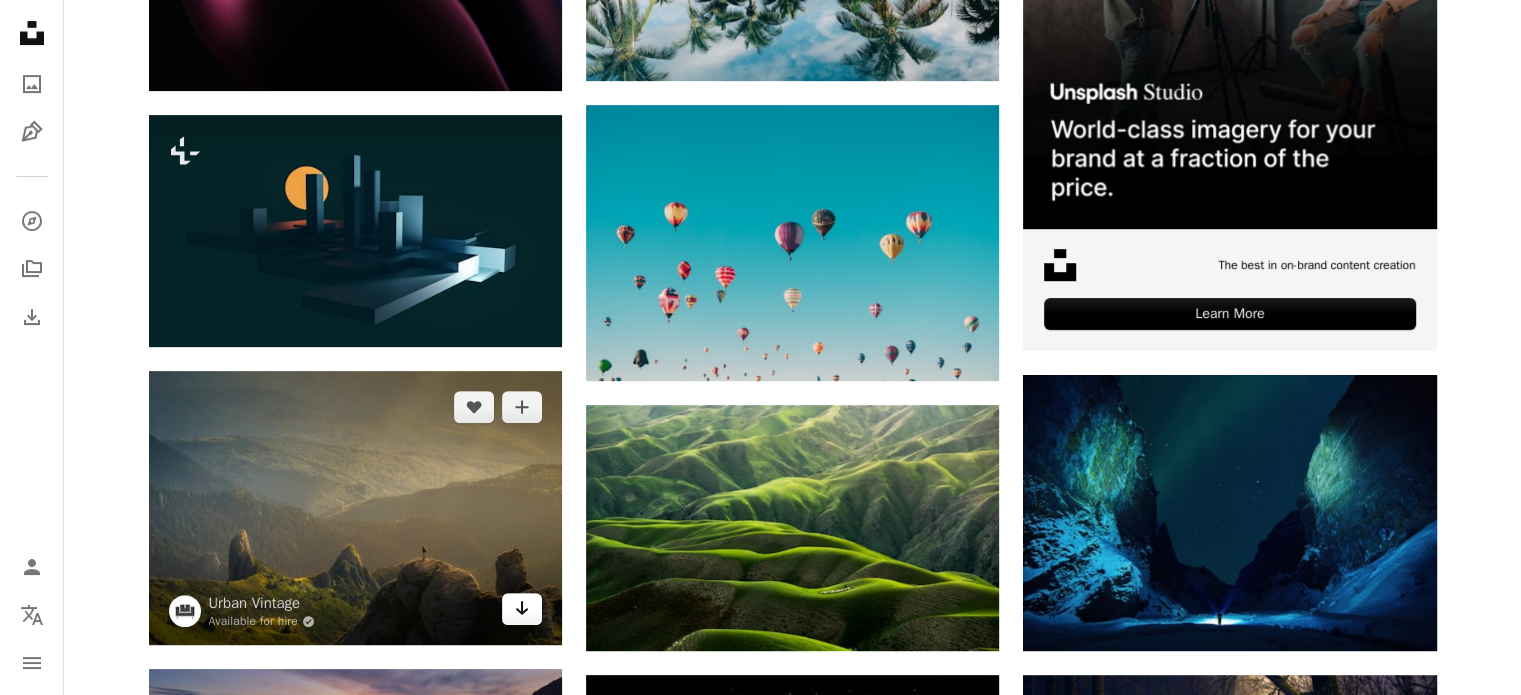 click on "Arrow pointing down" 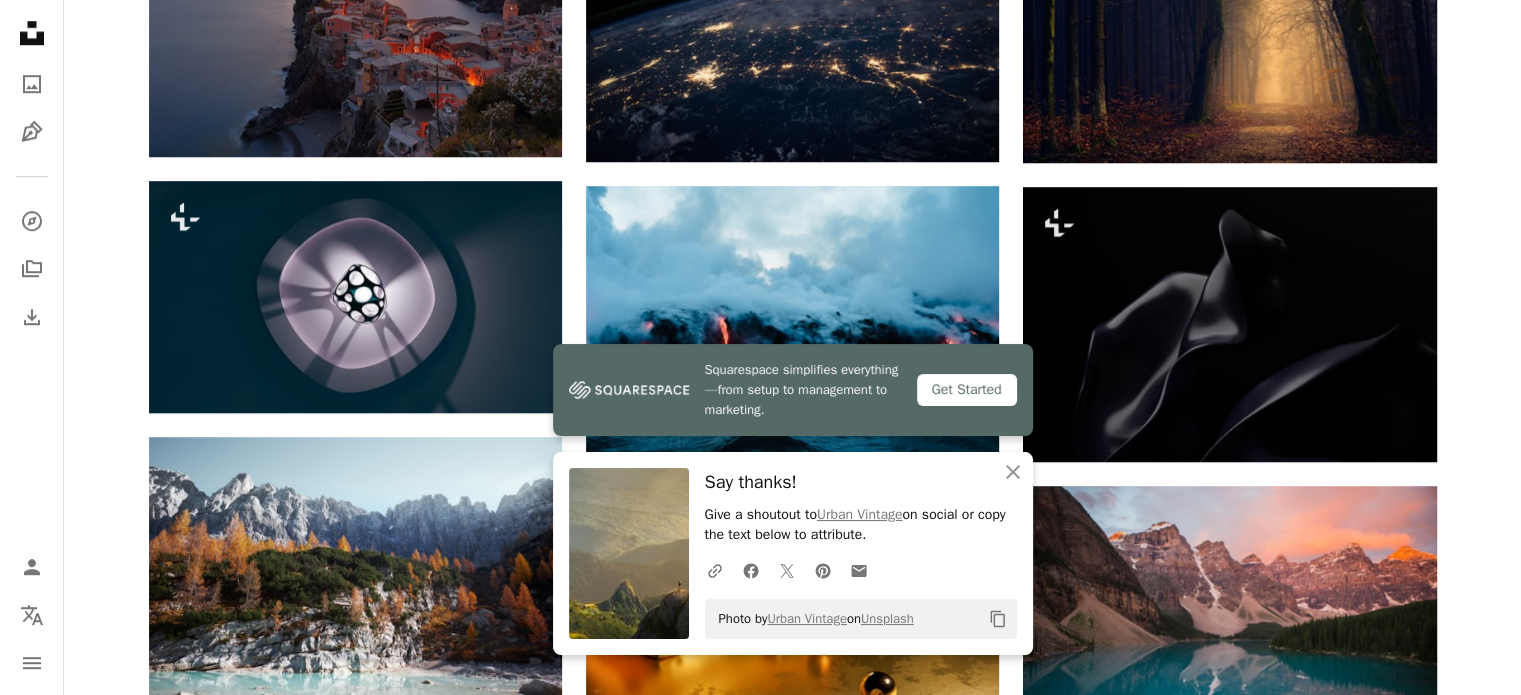scroll, scrollTop: 1472, scrollLeft: 0, axis: vertical 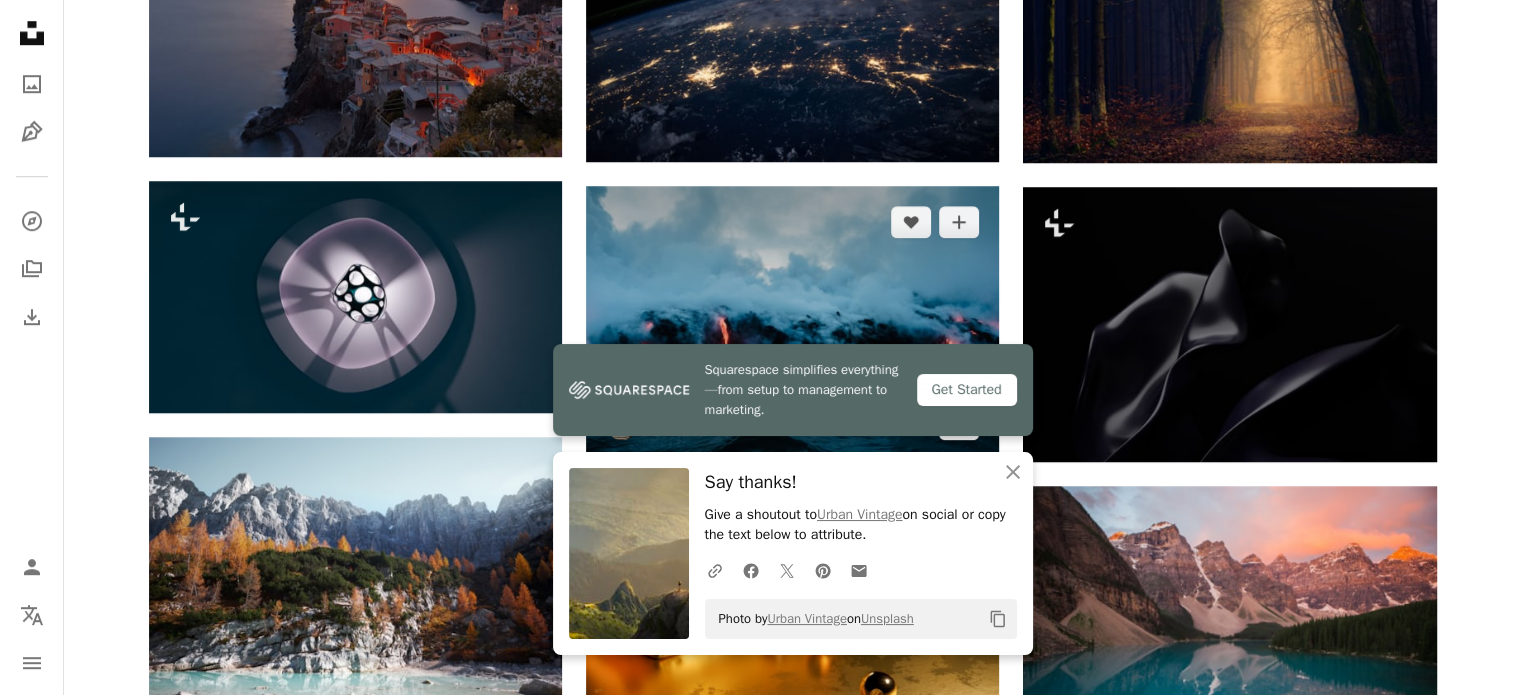 click 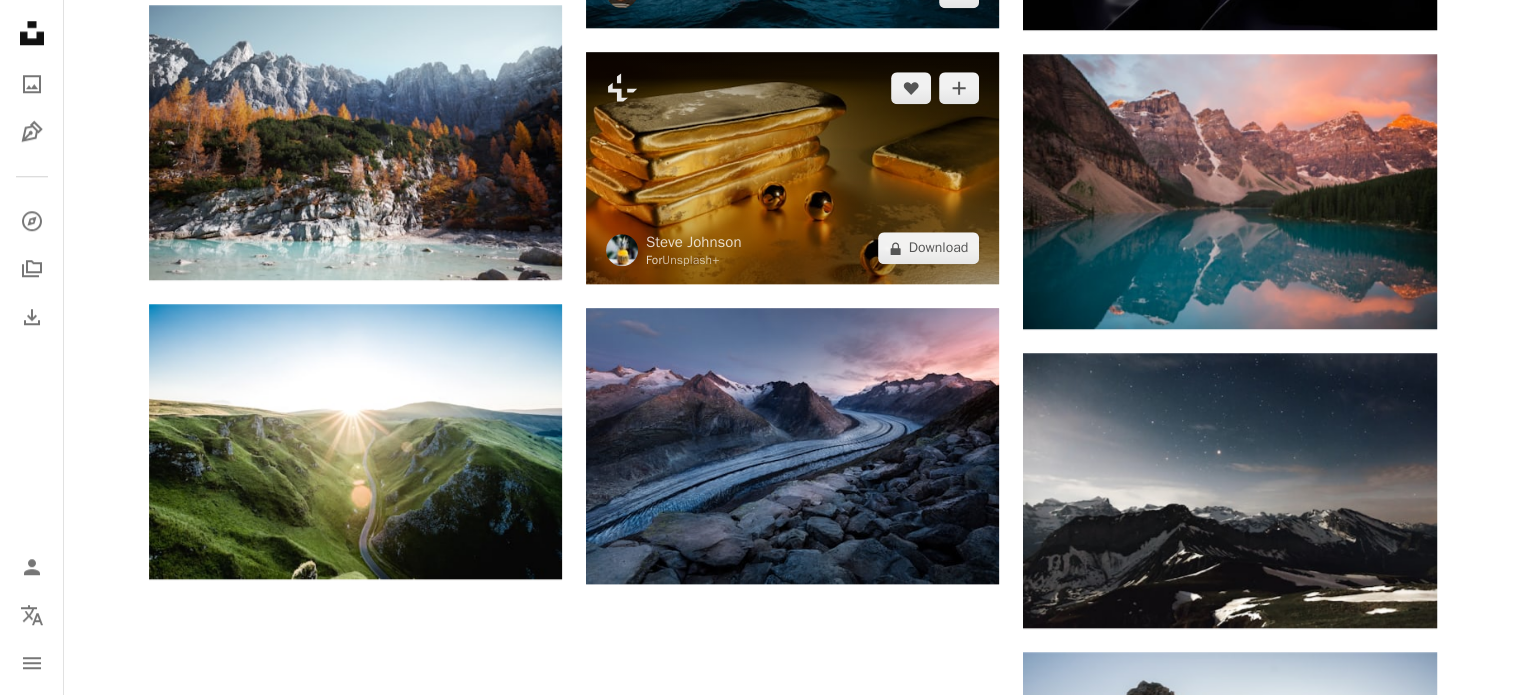 scroll, scrollTop: 1906, scrollLeft: 0, axis: vertical 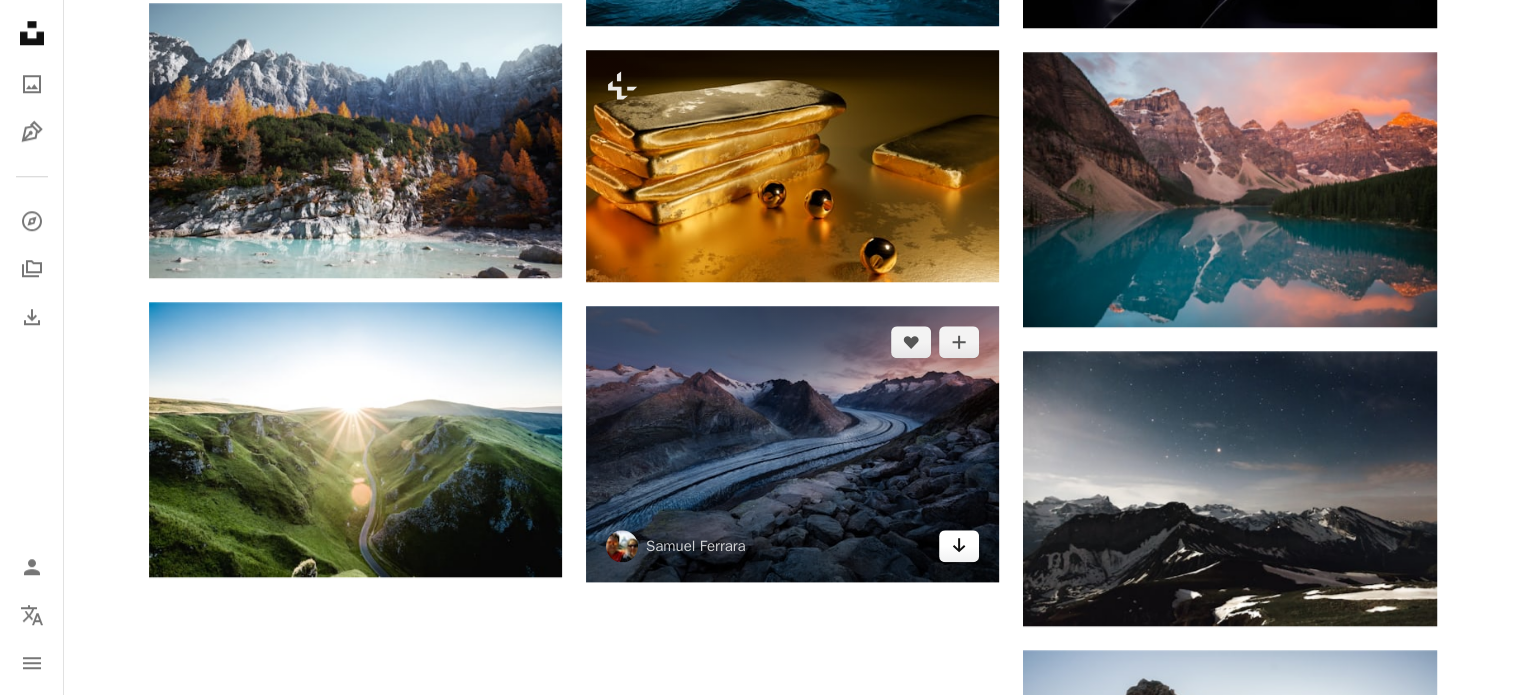 click on "Arrow pointing down" at bounding box center [959, 546] 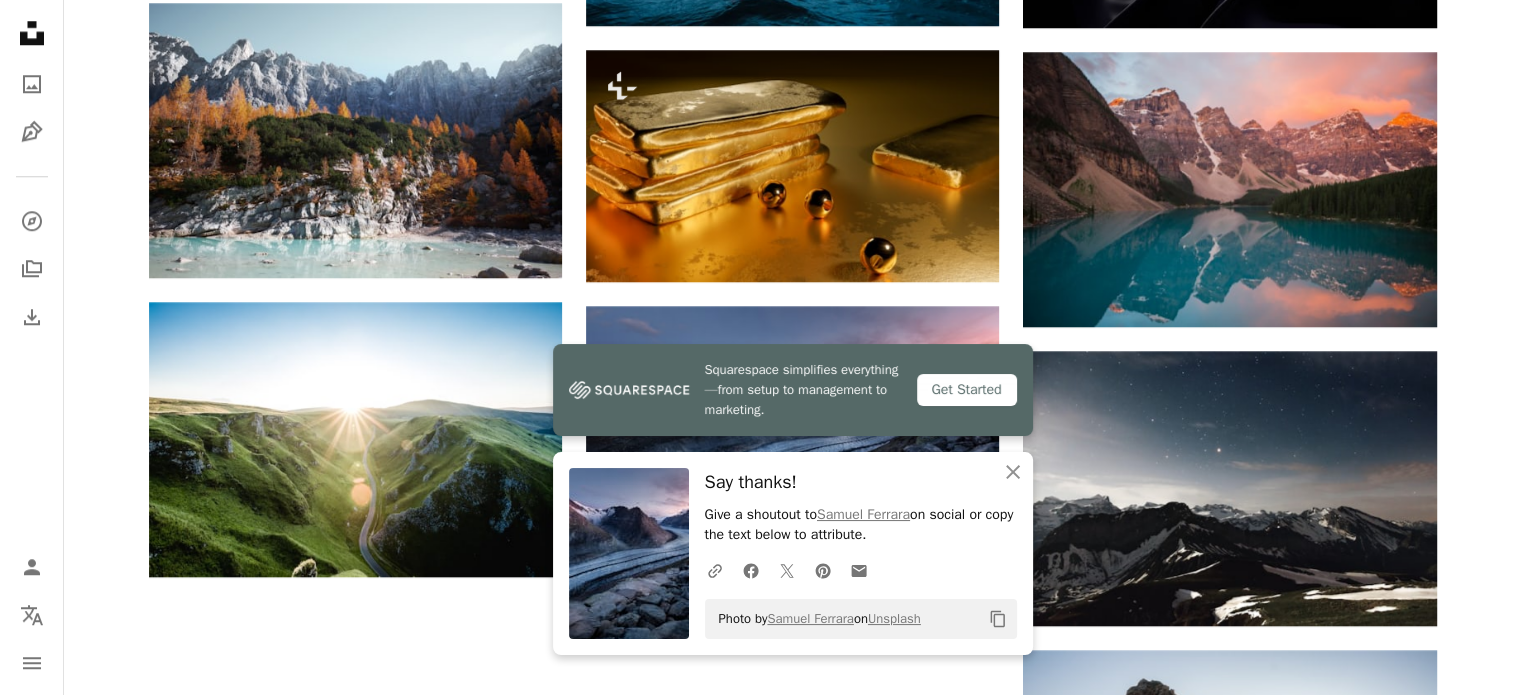 click on "Load more" at bounding box center [793, 1007] 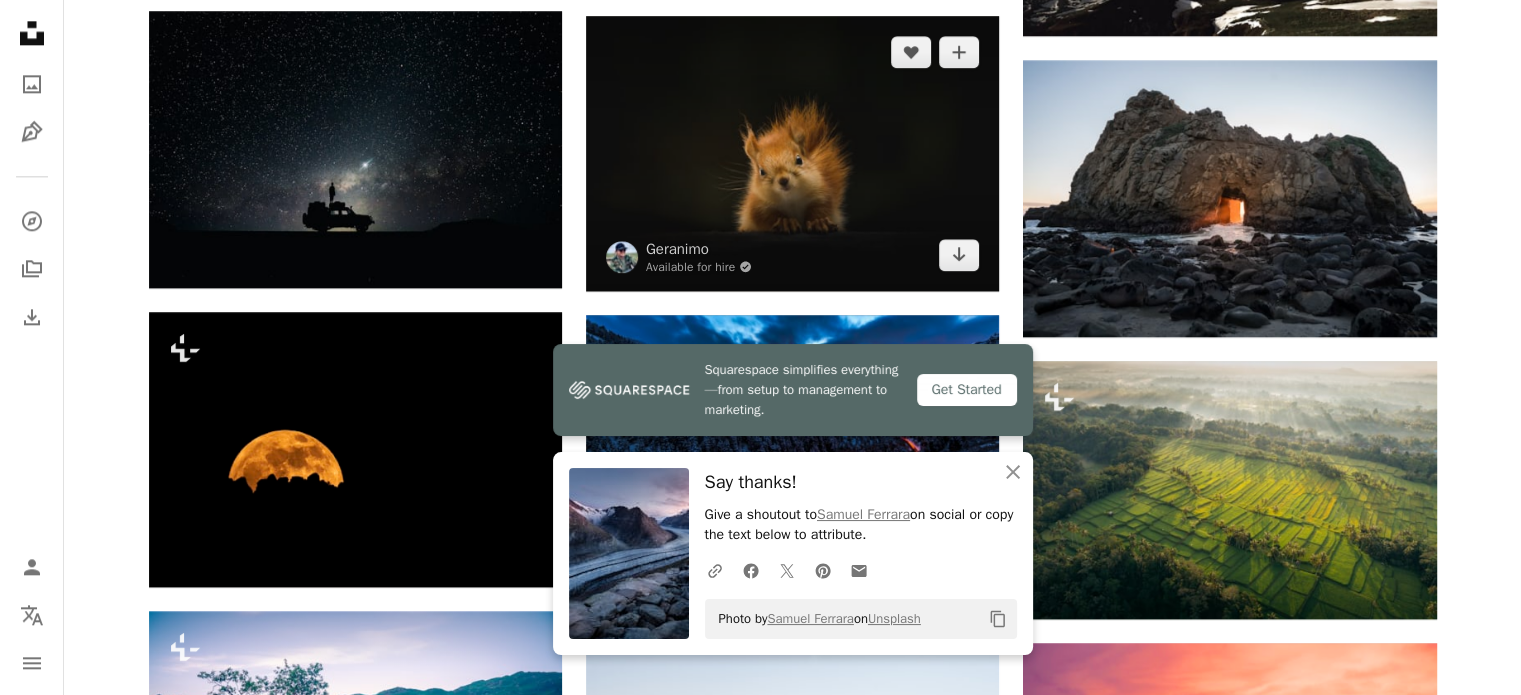 scroll, scrollTop: 2870, scrollLeft: 0, axis: vertical 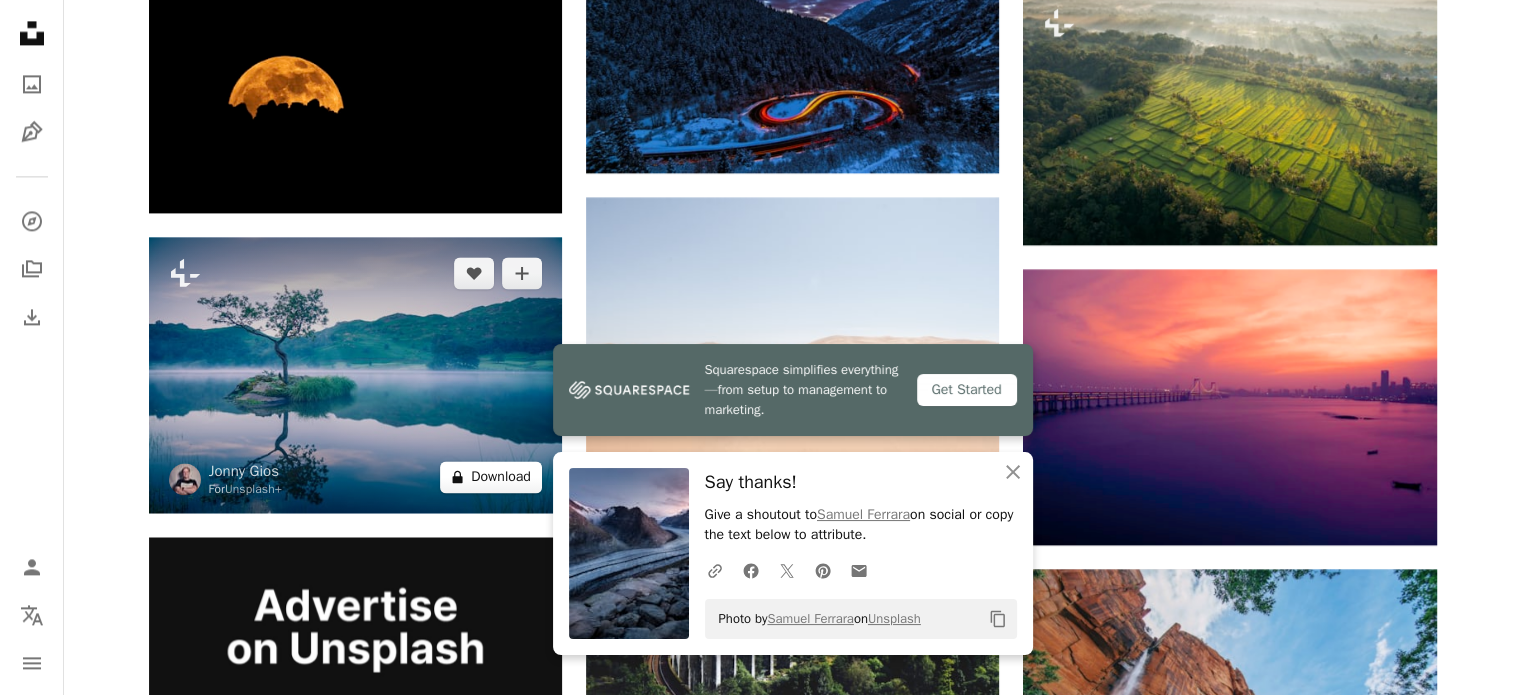 click on "A lock Download" at bounding box center (491, 477) 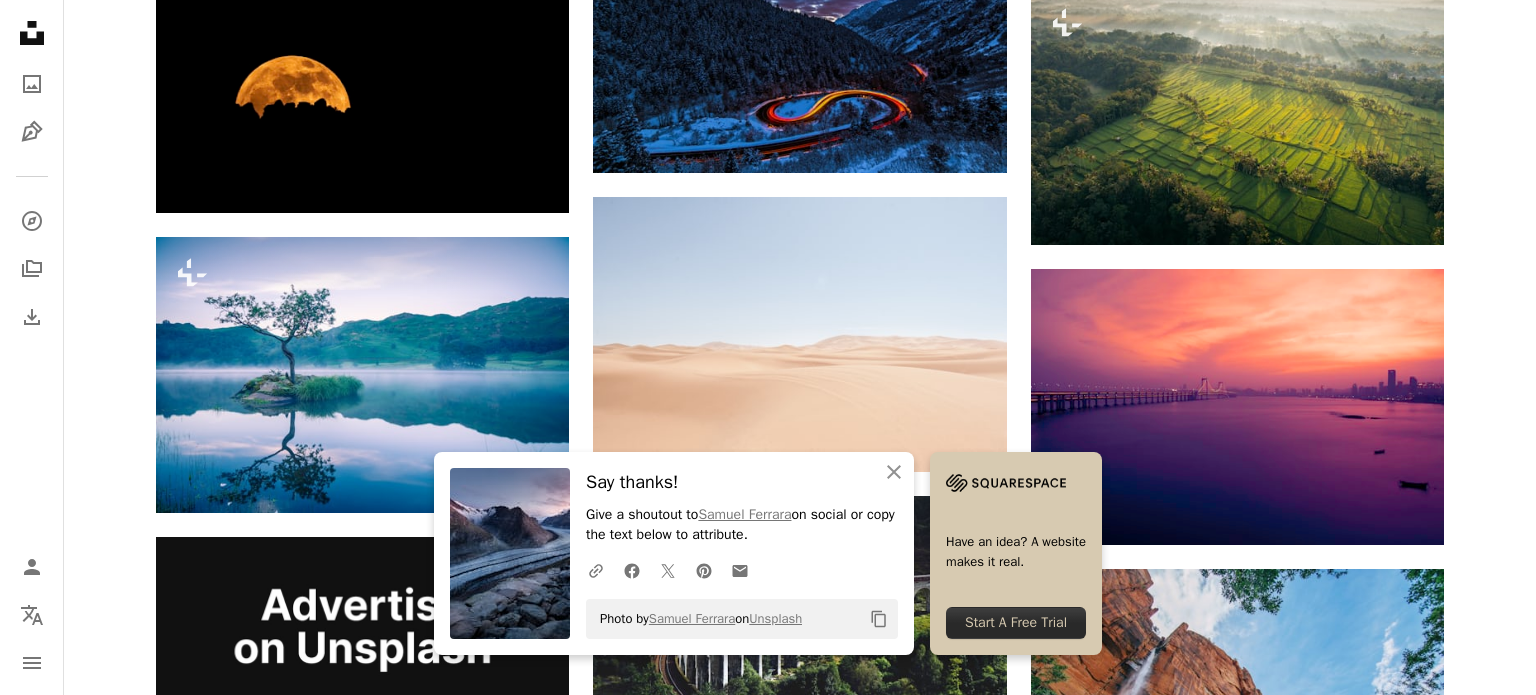 click on "An X shape An X shape Close Say thanks! Give a shoutout to  [FIRST] [LAST]  on social or copy the text below to attribute. A URL sharing icon (chains) Facebook icon X (formerly Twitter) icon Pinterest icon An envelope Photo by  [FIRST] [LAST]  on  Unsplash
Copy content Have an idea? A website makes it real. Start A Free Trial Premium, ready to use images. Get unlimited access. A plus sign Members-only content added monthly A plus sign Unlimited royalty-free downloads A plus sign Illustrations  New A plus sign Enhanced legal protections yearly 66%  off monthly $12   $4 USD per month * Get  Unsplash+ * When paid annually, billed upfront  $48 Taxes where applicable. Renews automatically. Cancel anytime." at bounding box center (768, 4967) 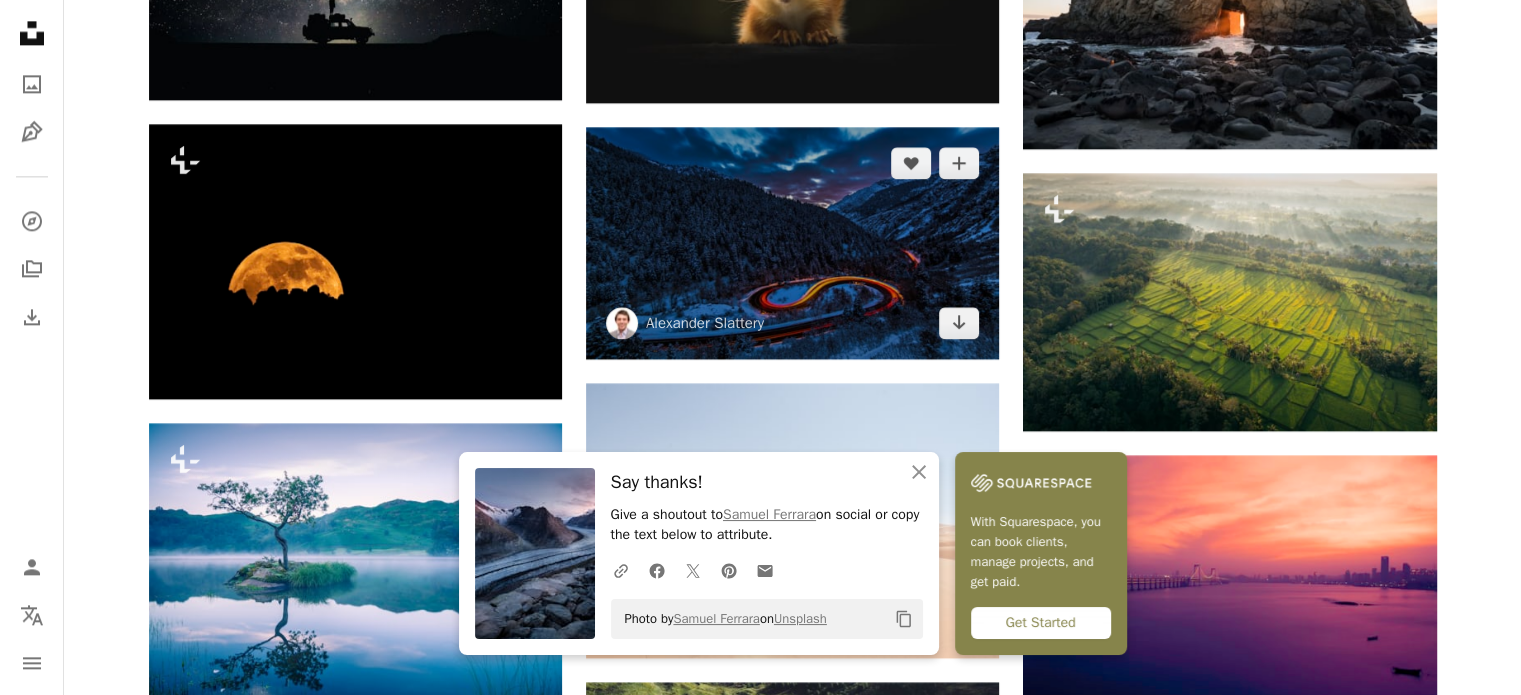 scroll, scrollTop: 2686, scrollLeft: 0, axis: vertical 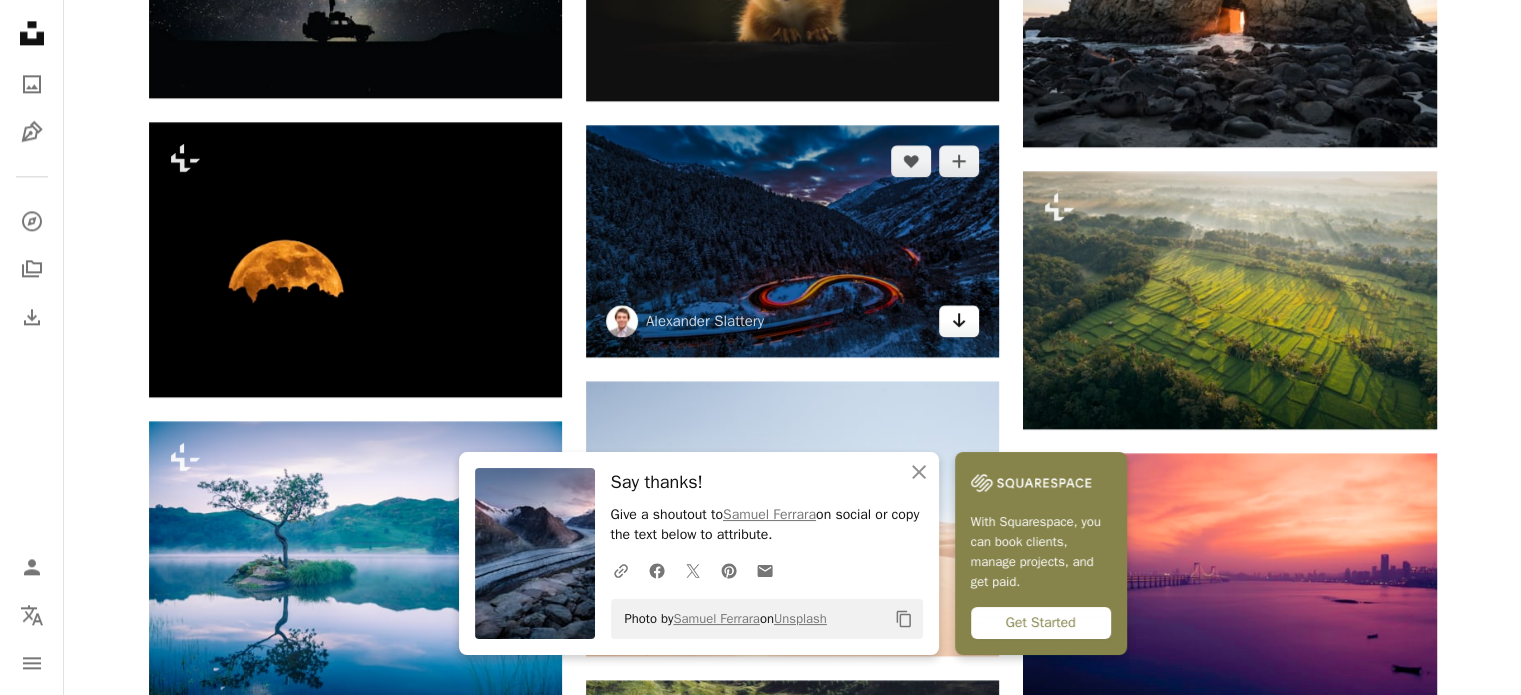click on "Arrow pointing down" 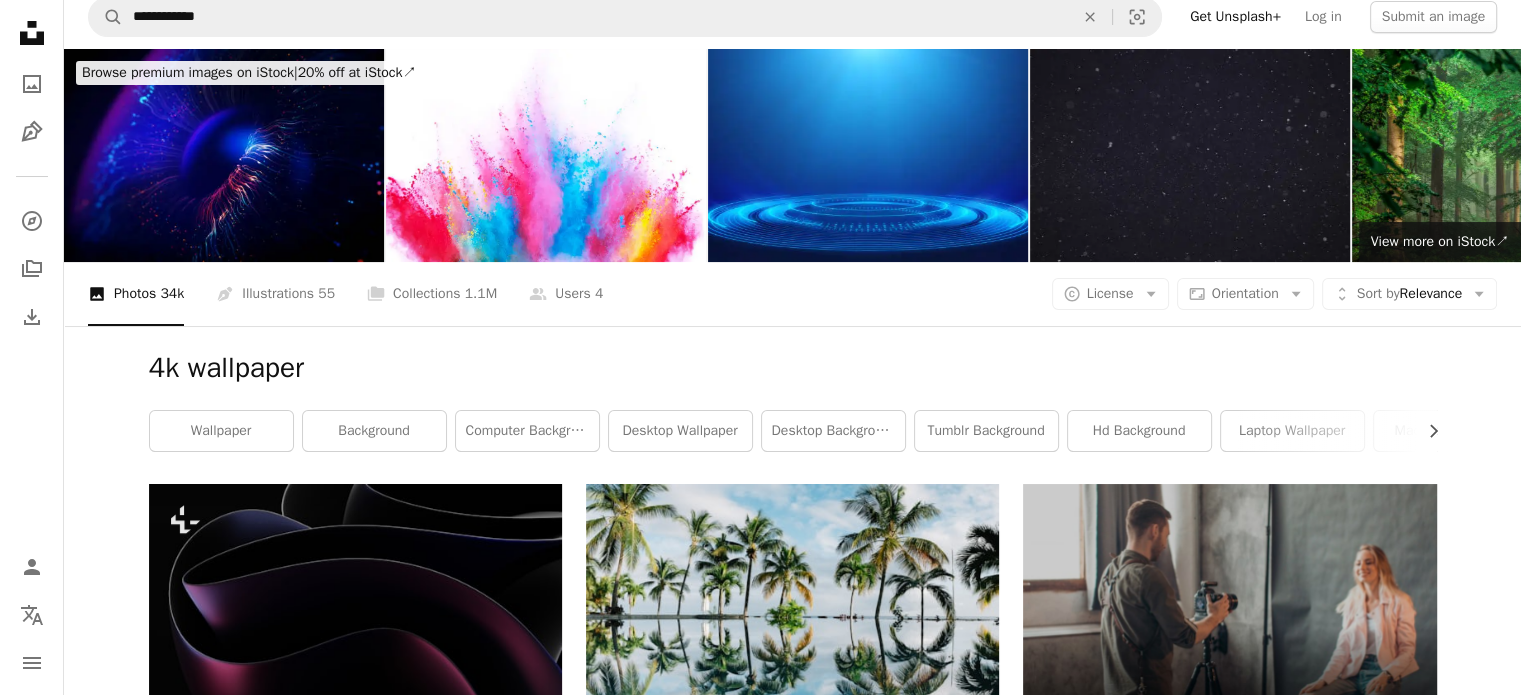 scroll, scrollTop: 0, scrollLeft: 0, axis: both 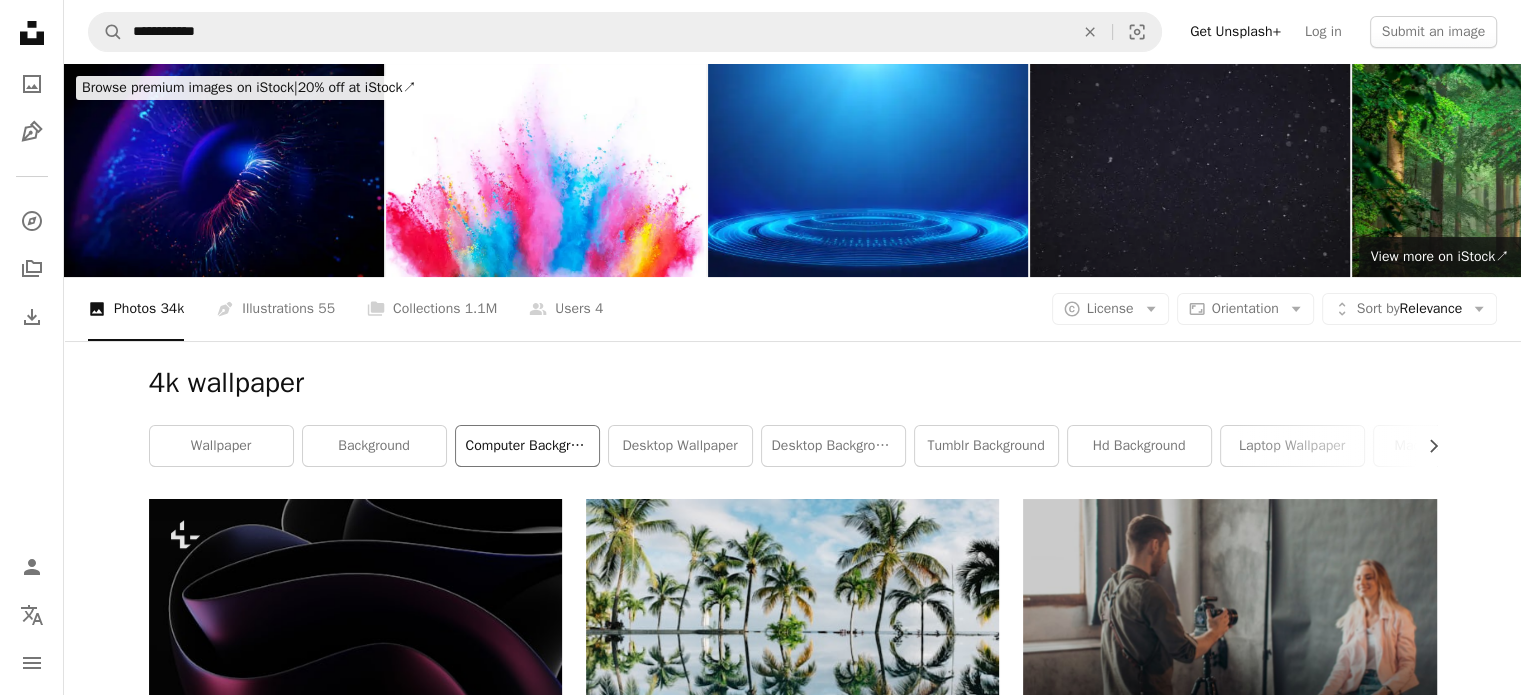 click on "computer background" at bounding box center [527, 446] 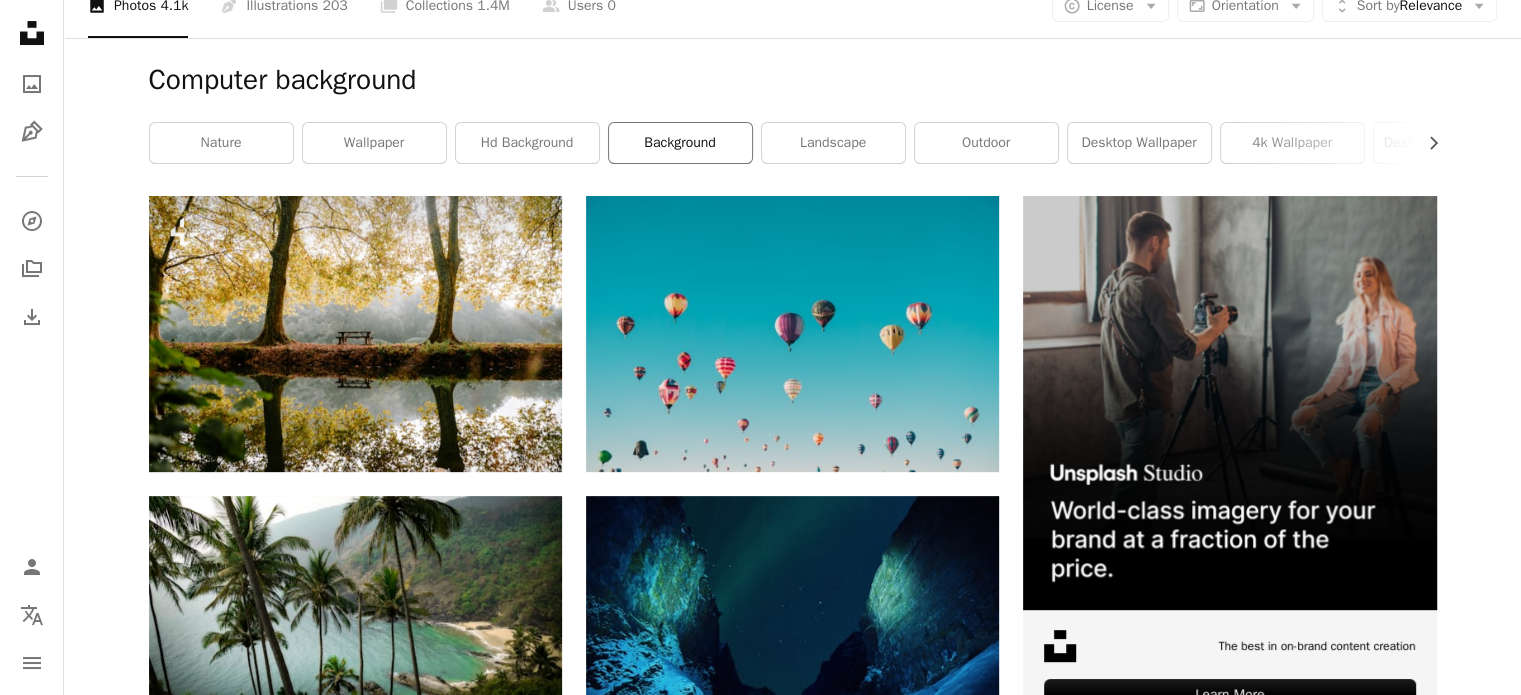scroll, scrollTop: 300, scrollLeft: 0, axis: vertical 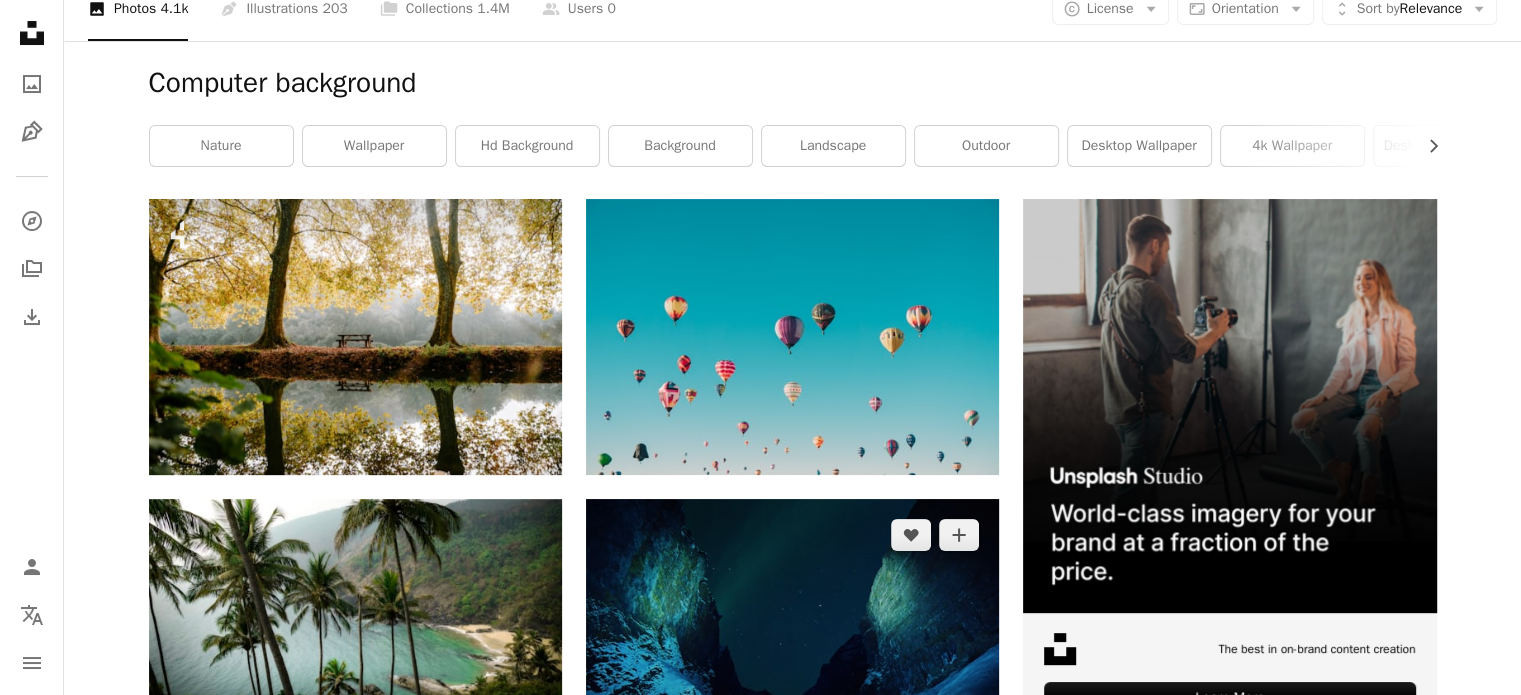 click on "Arrow pointing down" 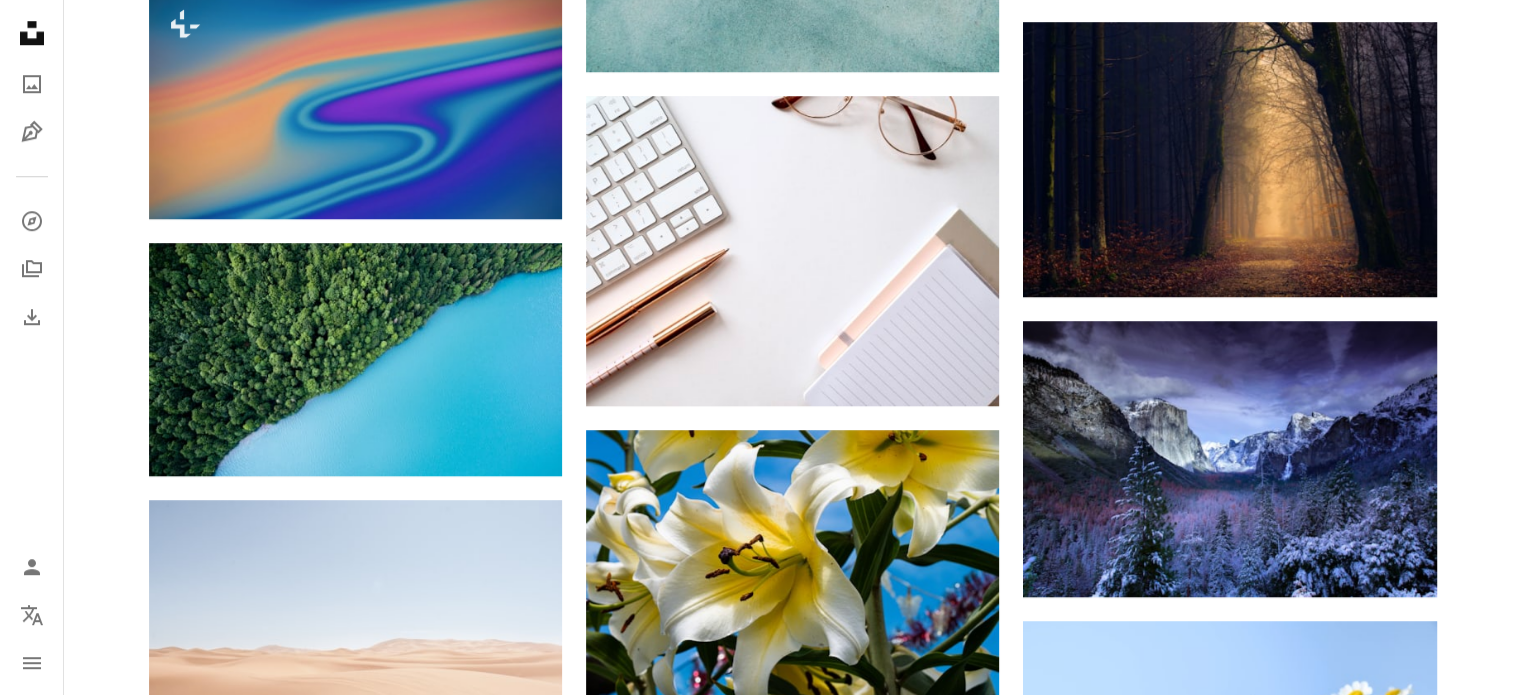 scroll, scrollTop: 2121, scrollLeft: 0, axis: vertical 